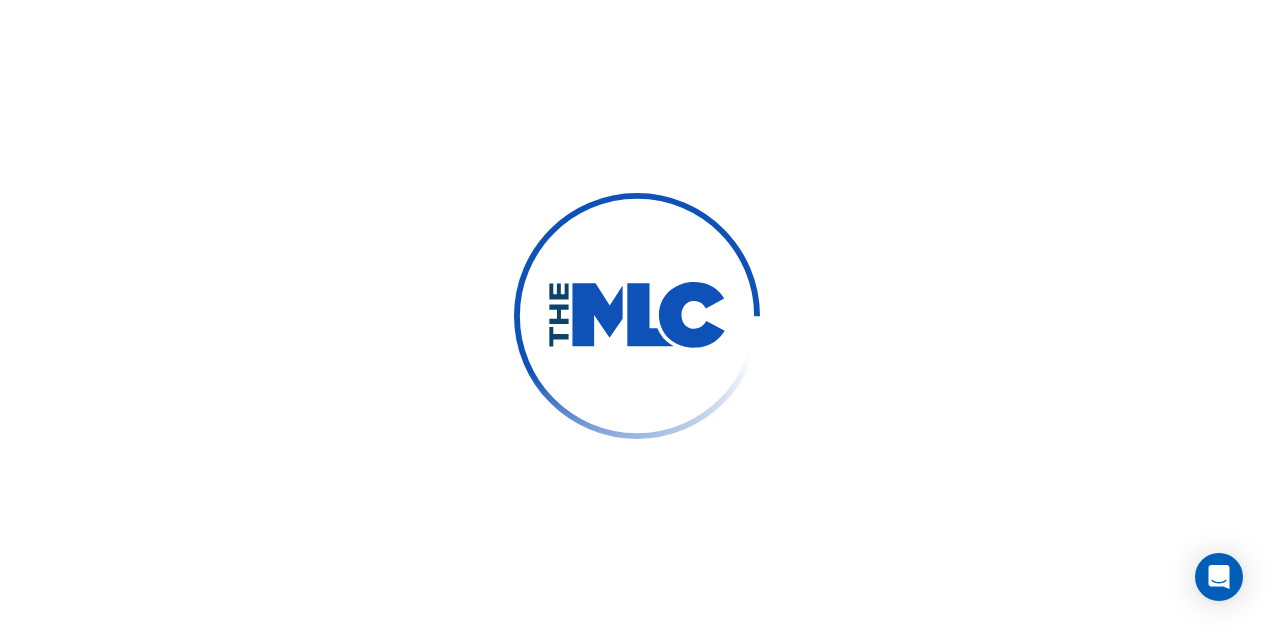 scroll, scrollTop: 0, scrollLeft: 0, axis: both 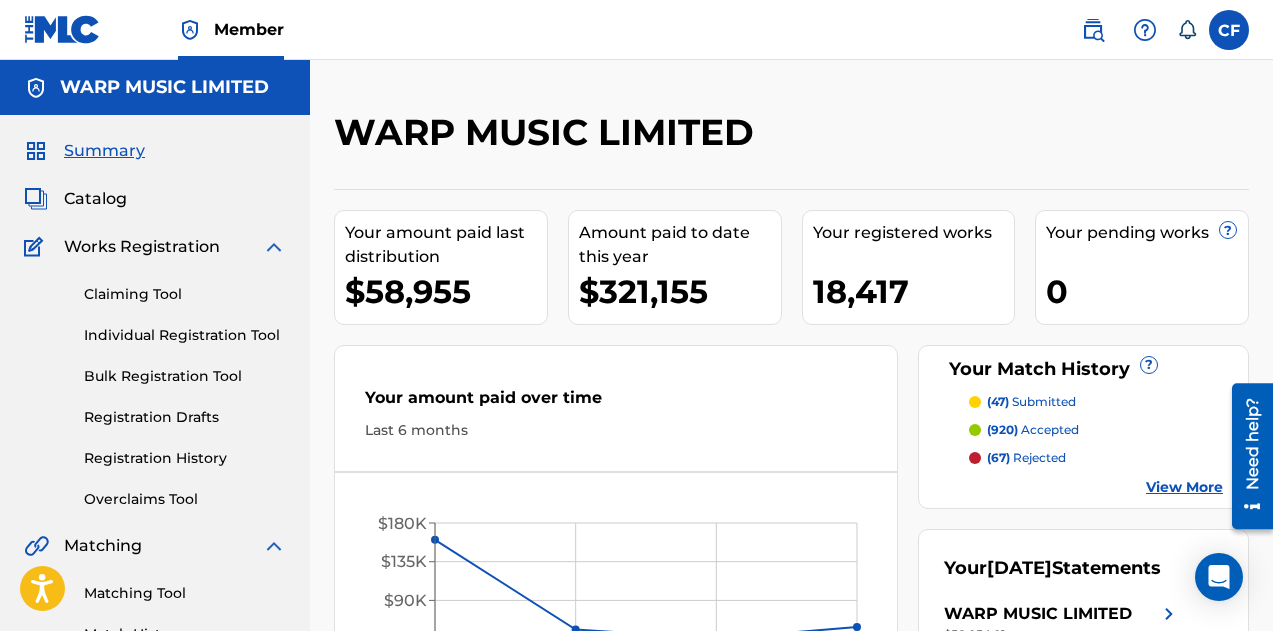 click at bounding box center (1093, 30) 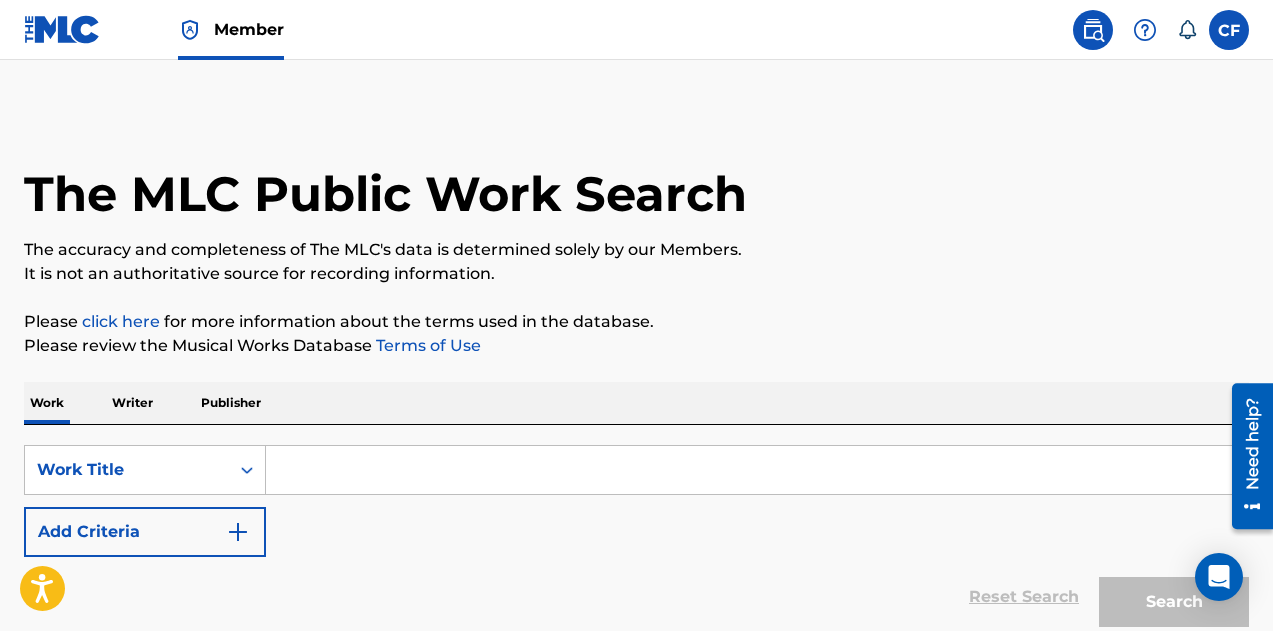 click at bounding box center [757, 470] 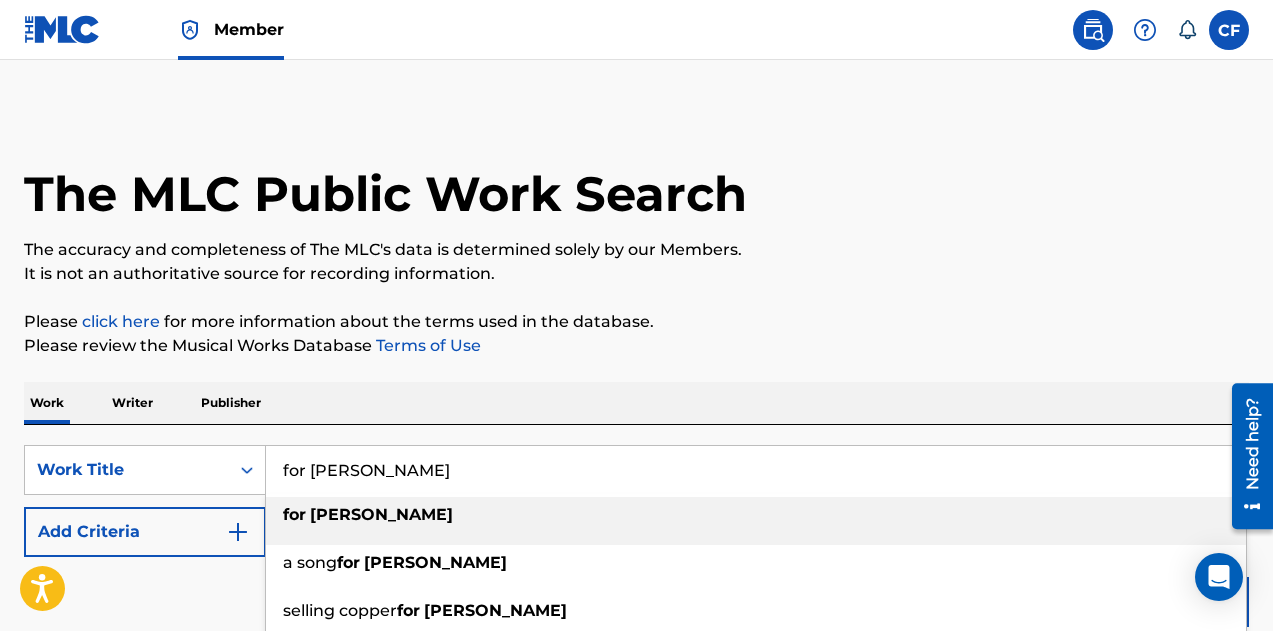 type on "for whitney" 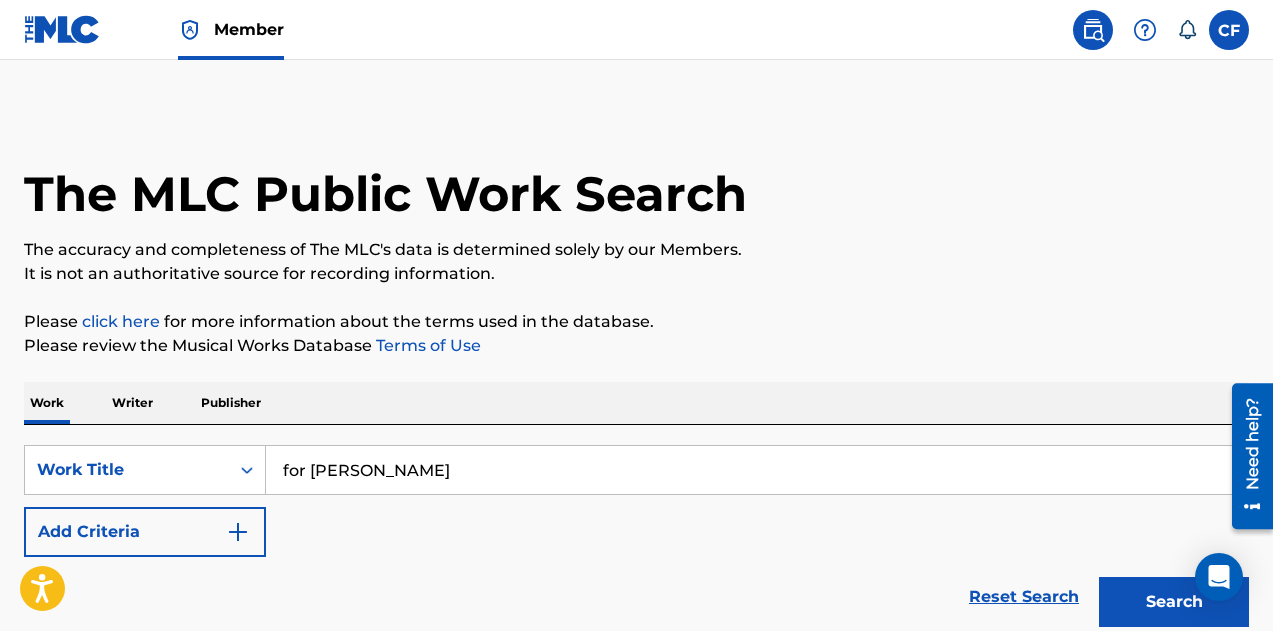 click on "Add Criteria" at bounding box center [145, 532] 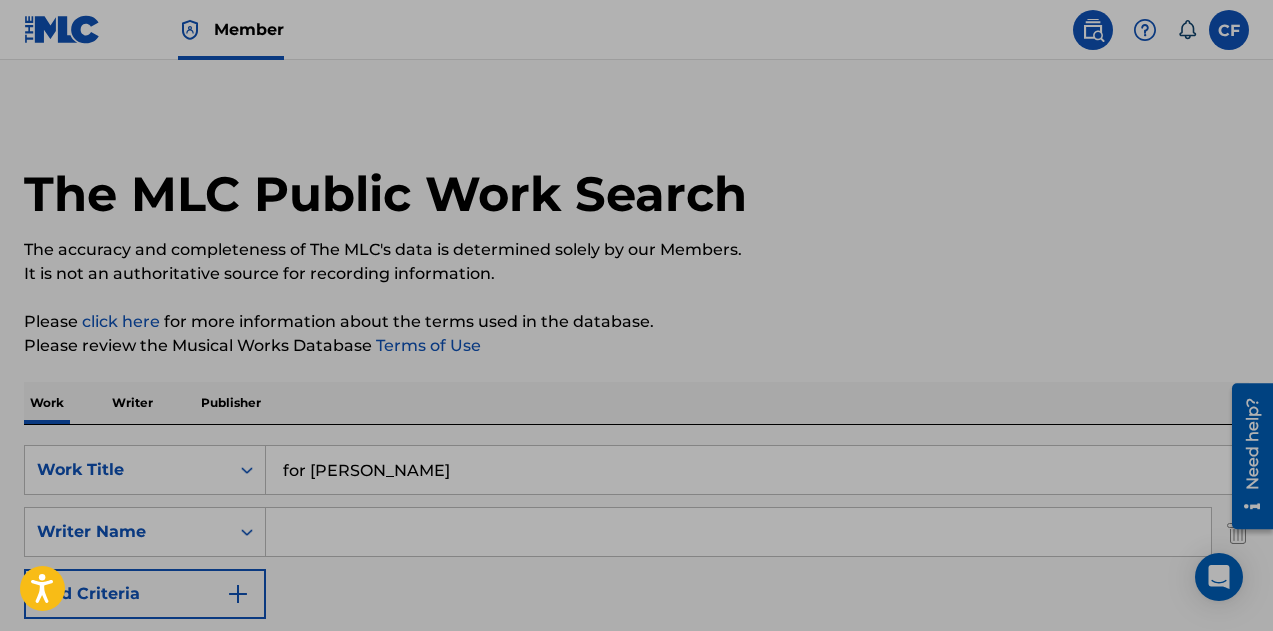 click on "SearchWithCriteria4920fef4-c067-4d67-a0bc-6b05fb4edb55 Work Title for whitney SearchWithCriteria033ca4d9-826d-4673-9d9f-16a0fe31f483 Writer Name Add Criteria" at bounding box center [636, 532] 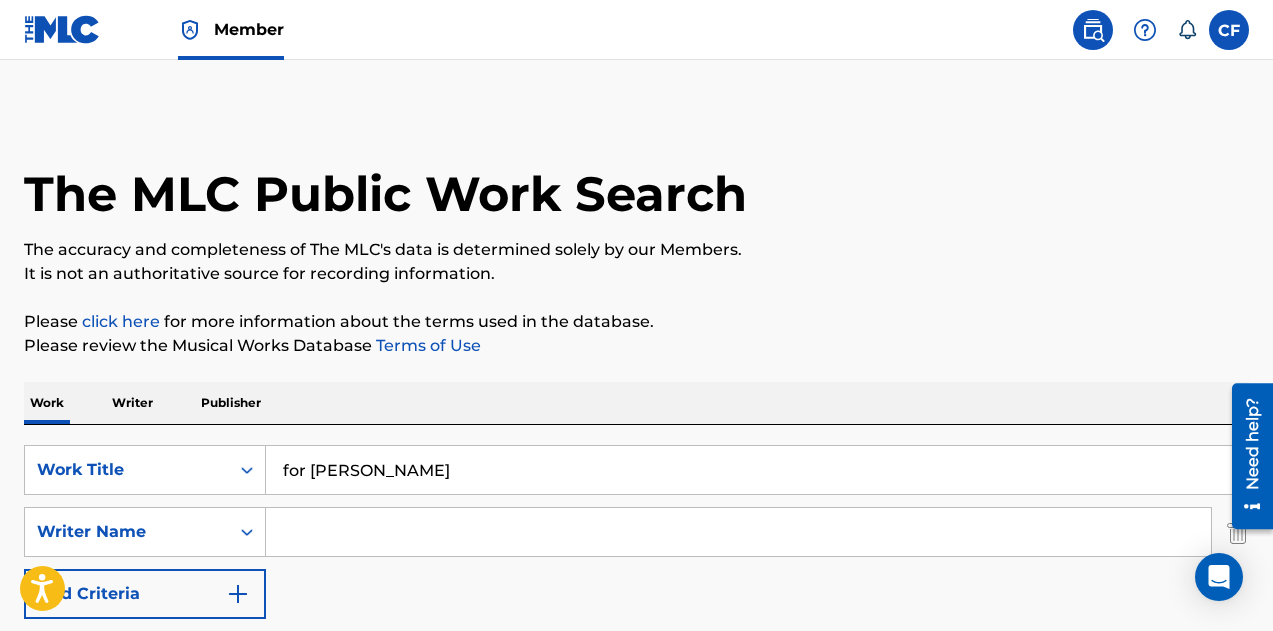 click at bounding box center [738, 532] 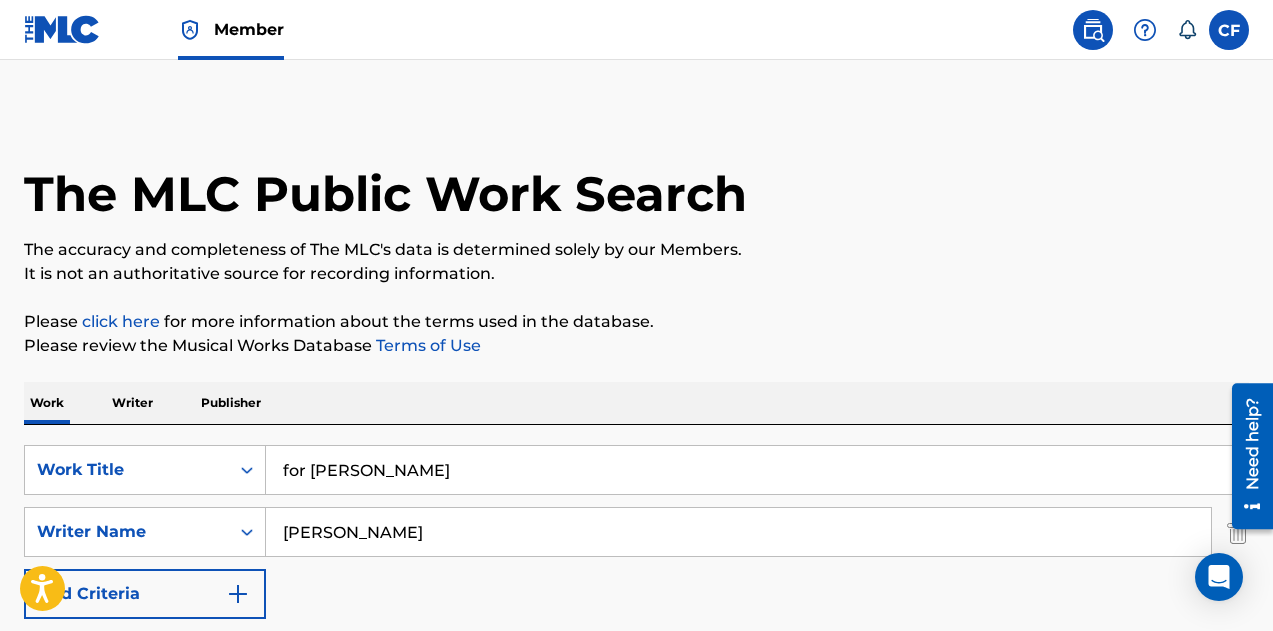 type on "kelman duran" 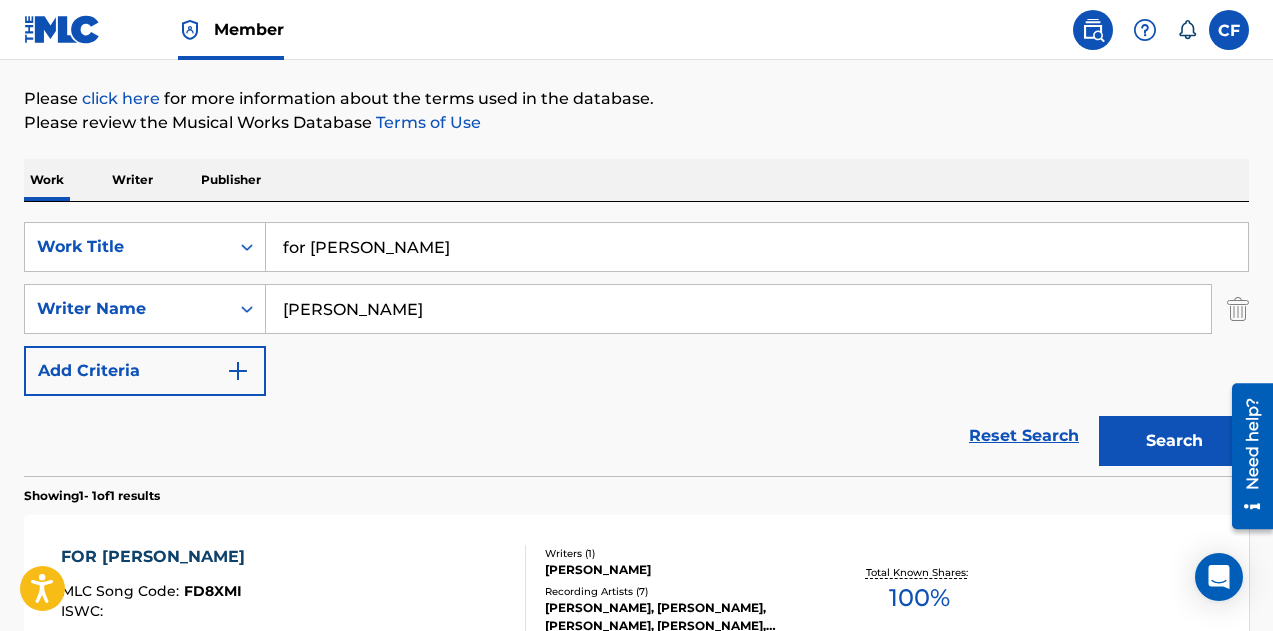 scroll, scrollTop: 400, scrollLeft: 0, axis: vertical 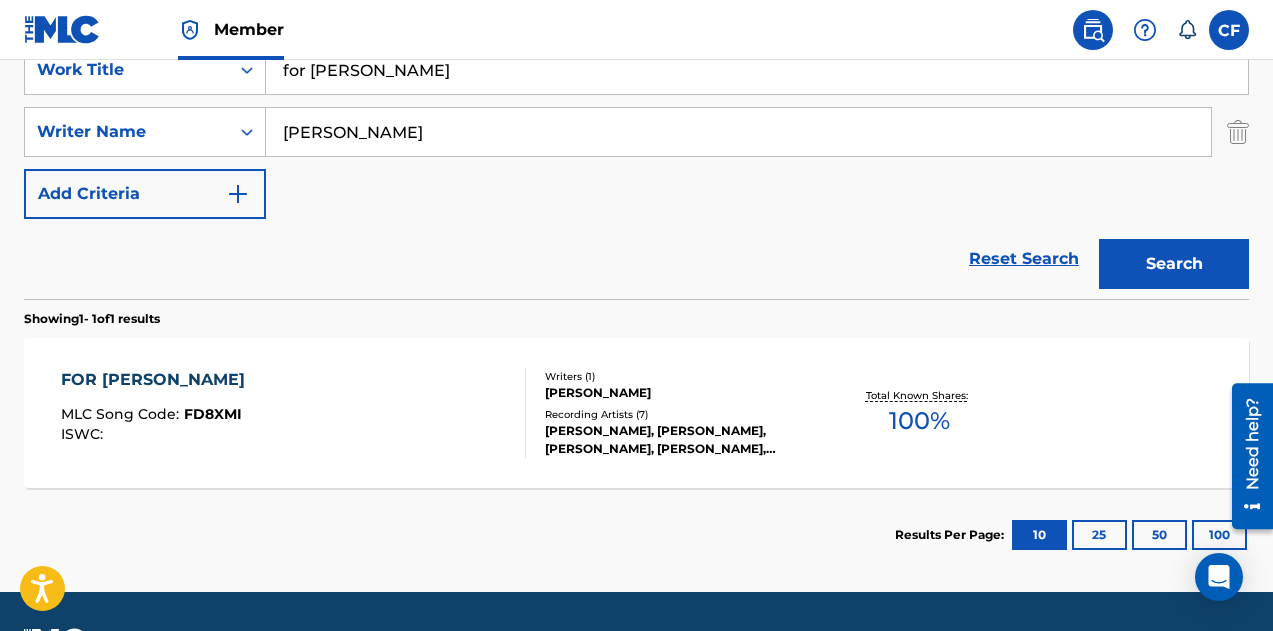 click on "FOR WHITNEY MLC Song Code : FD8XMI ISWC :" at bounding box center [294, 413] 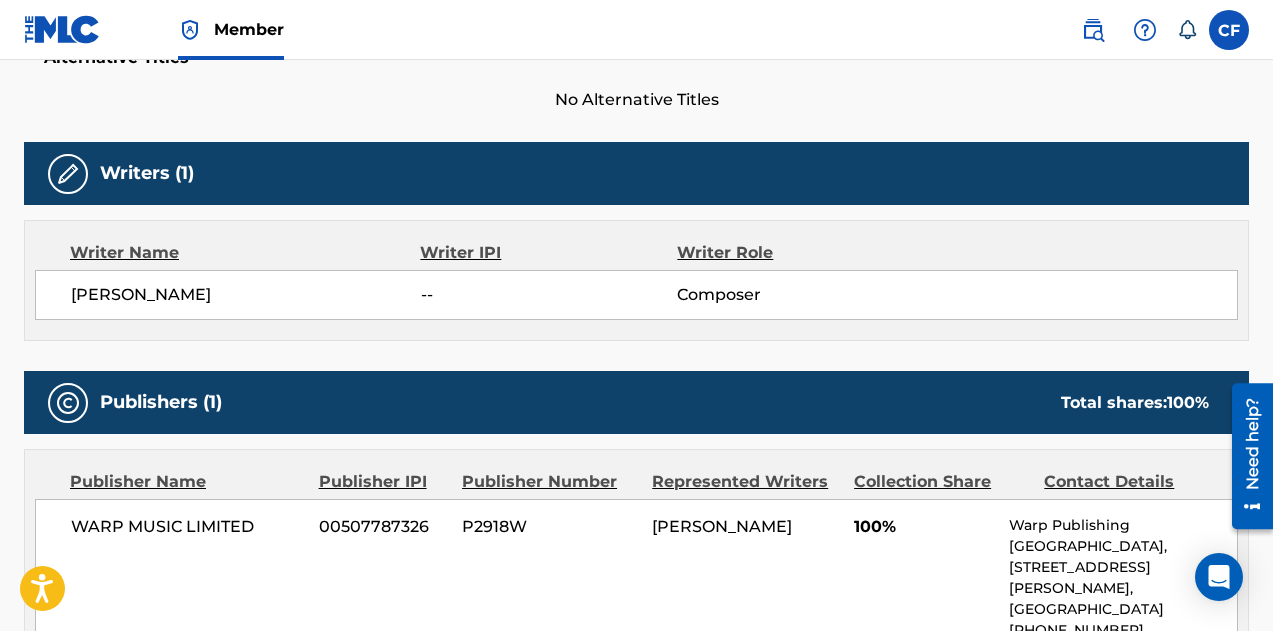 scroll, scrollTop: 600, scrollLeft: 0, axis: vertical 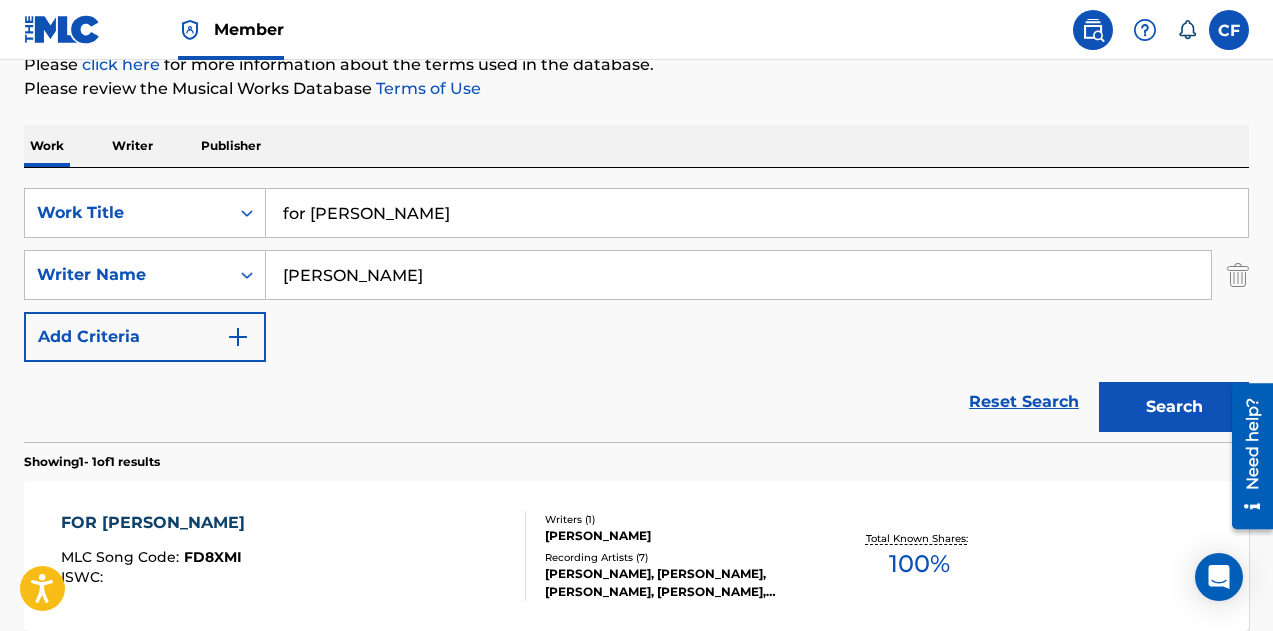 click on "for whitney" at bounding box center (757, 213) 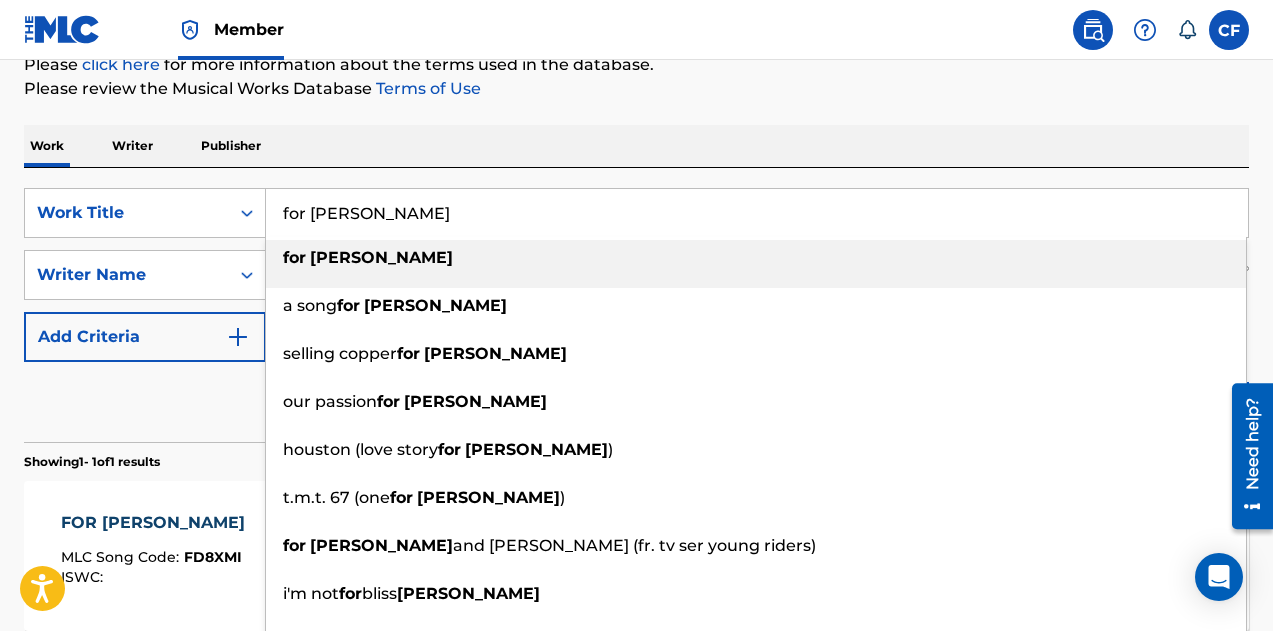 paste on "Mankind" 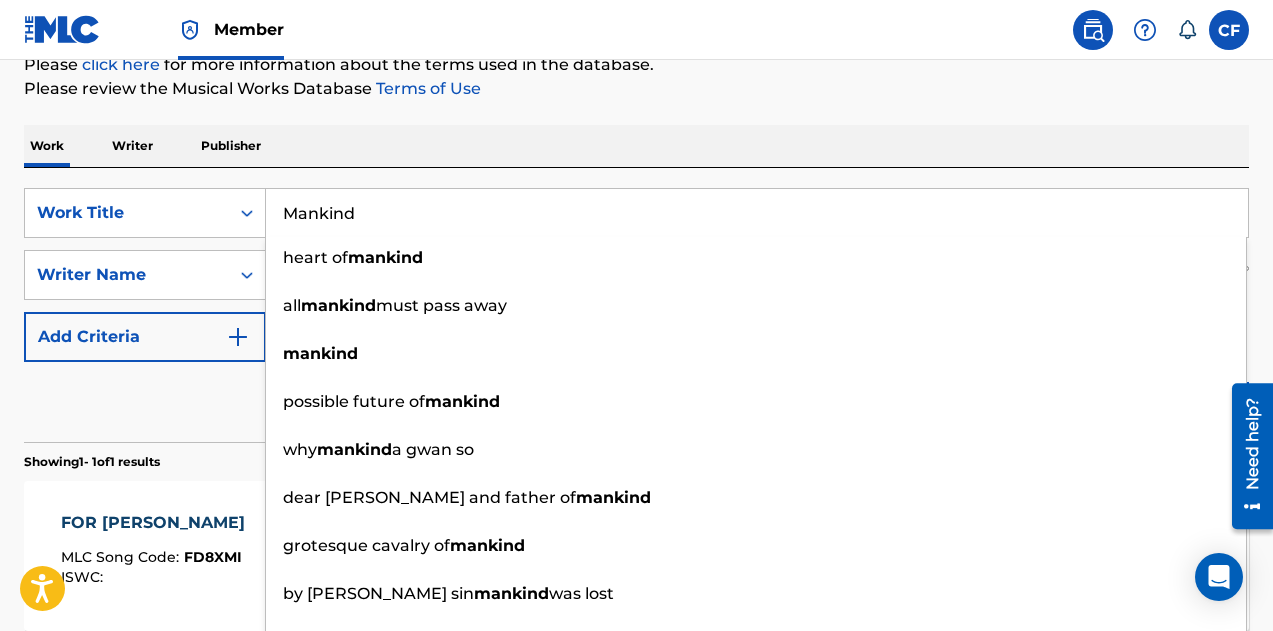 type on "Mankind" 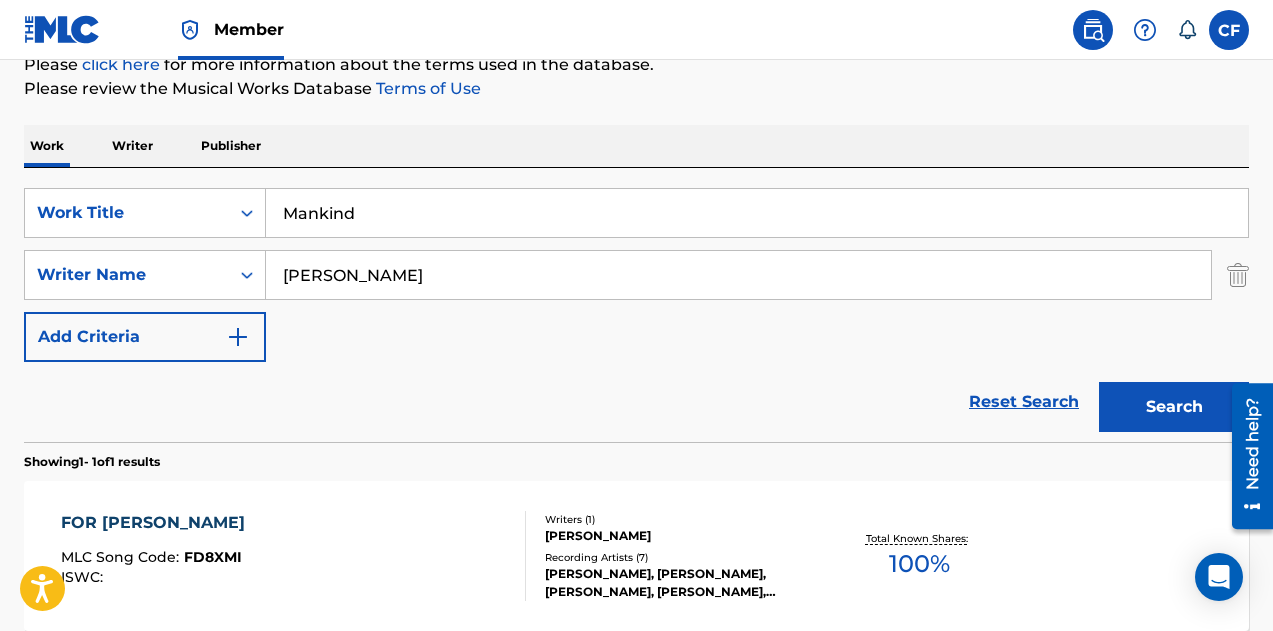 click on "Search" at bounding box center (1169, 402) 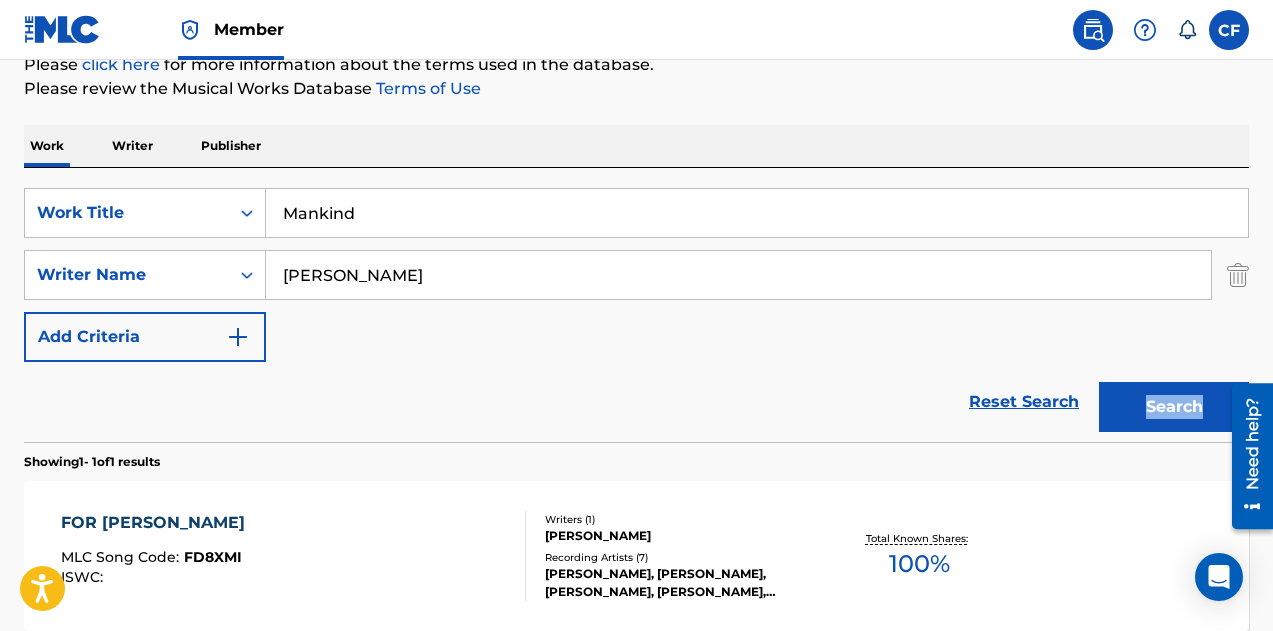 click on "Search" at bounding box center [1169, 402] 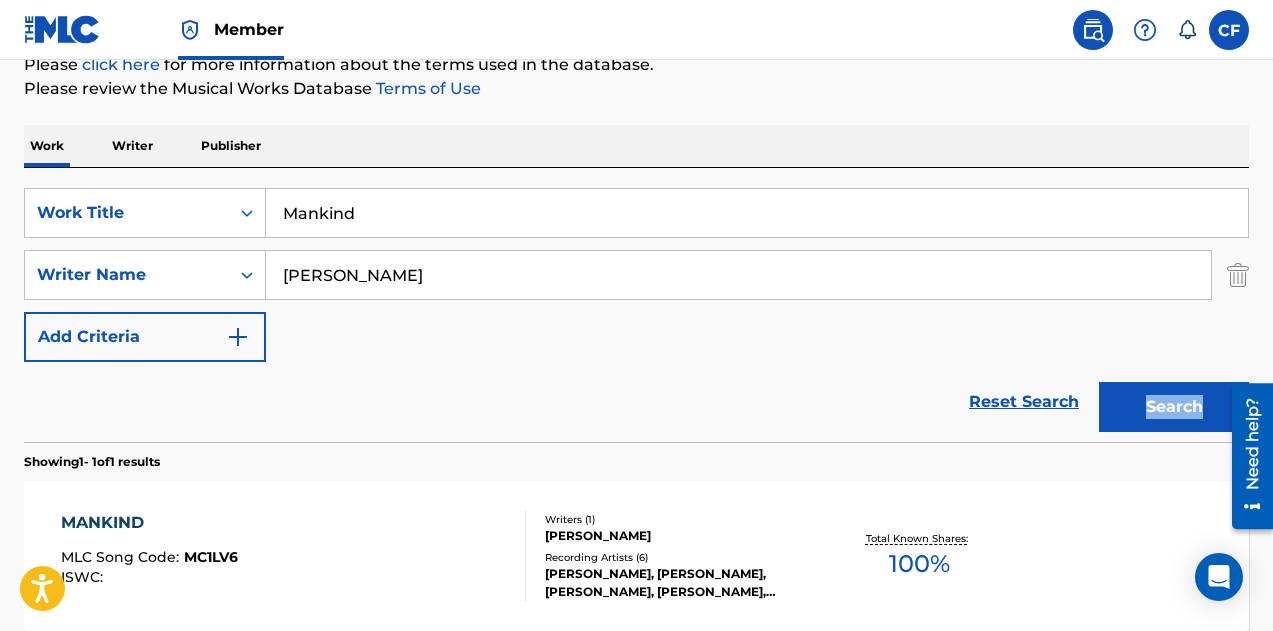 click on "MANKIND MLC Song Code : MC1LV6 ISWC :" at bounding box center [294, 556] 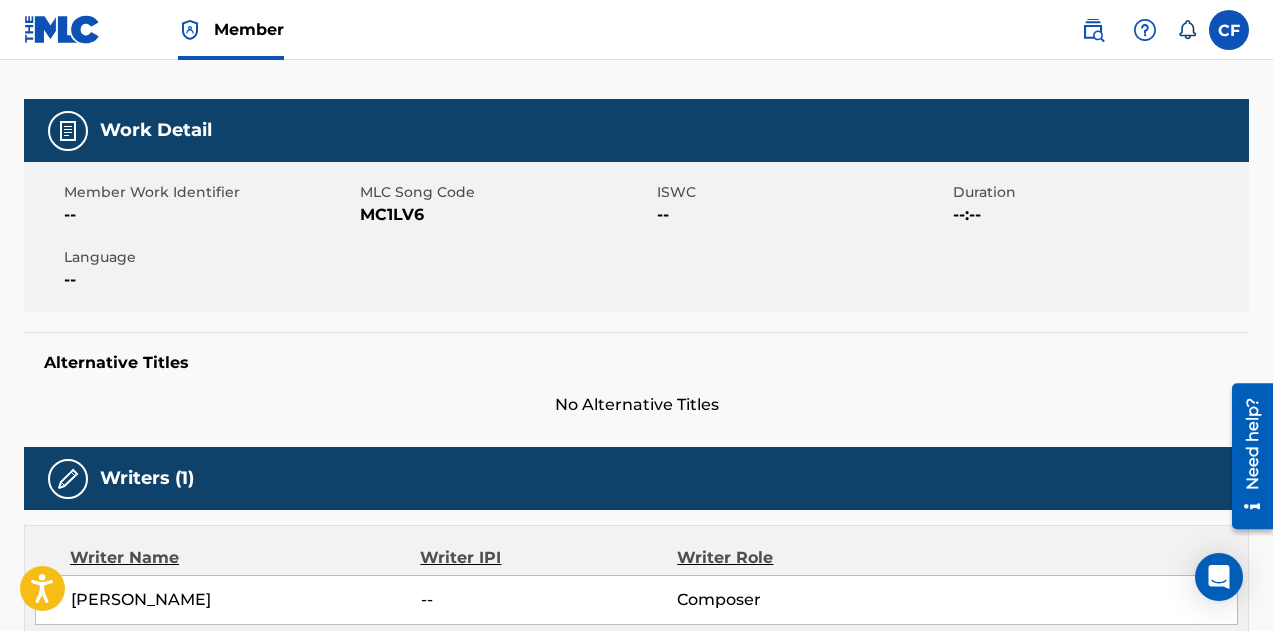 scroll, scrollTop: 0, scrollLeft: 0, axis: both 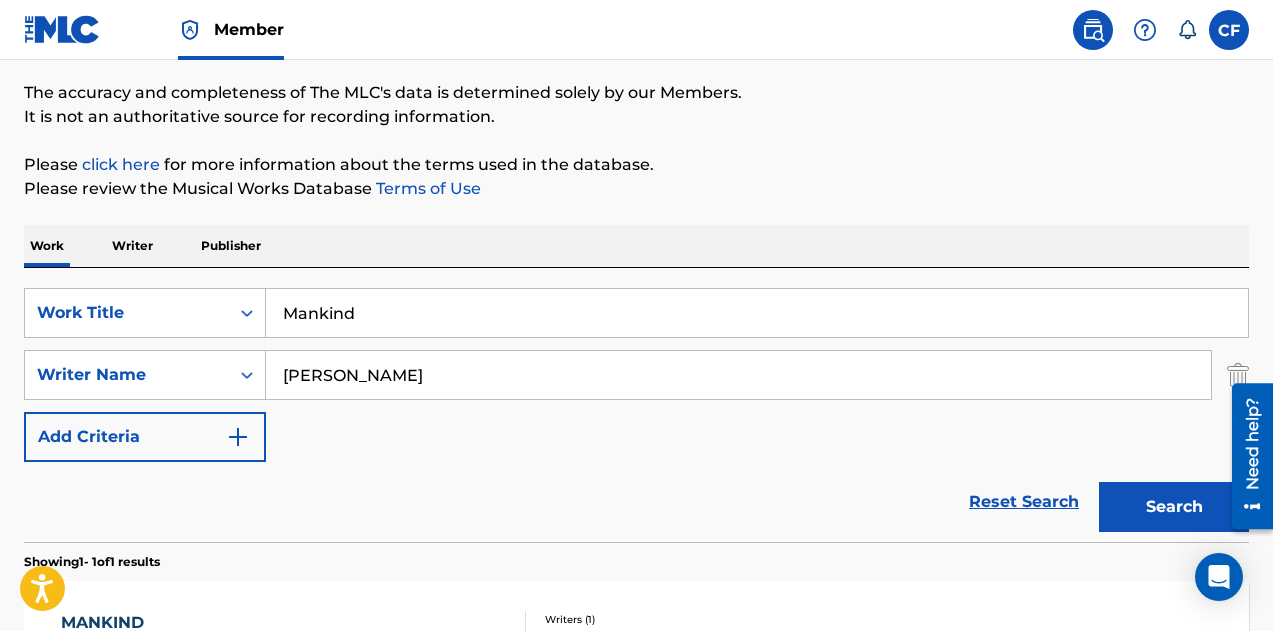 drag, startPoint x: 454, startPoint y: 304, endPoint x: 529, endPoint y: 319, distance: 76.48529 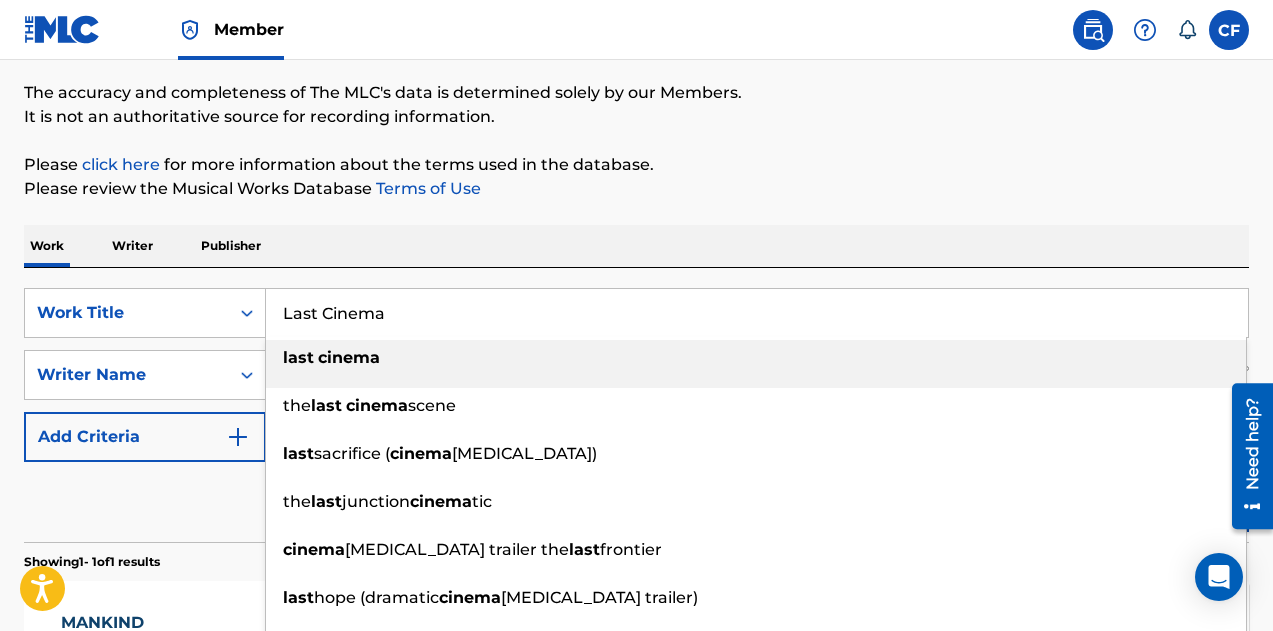 type on "Last Cinema" 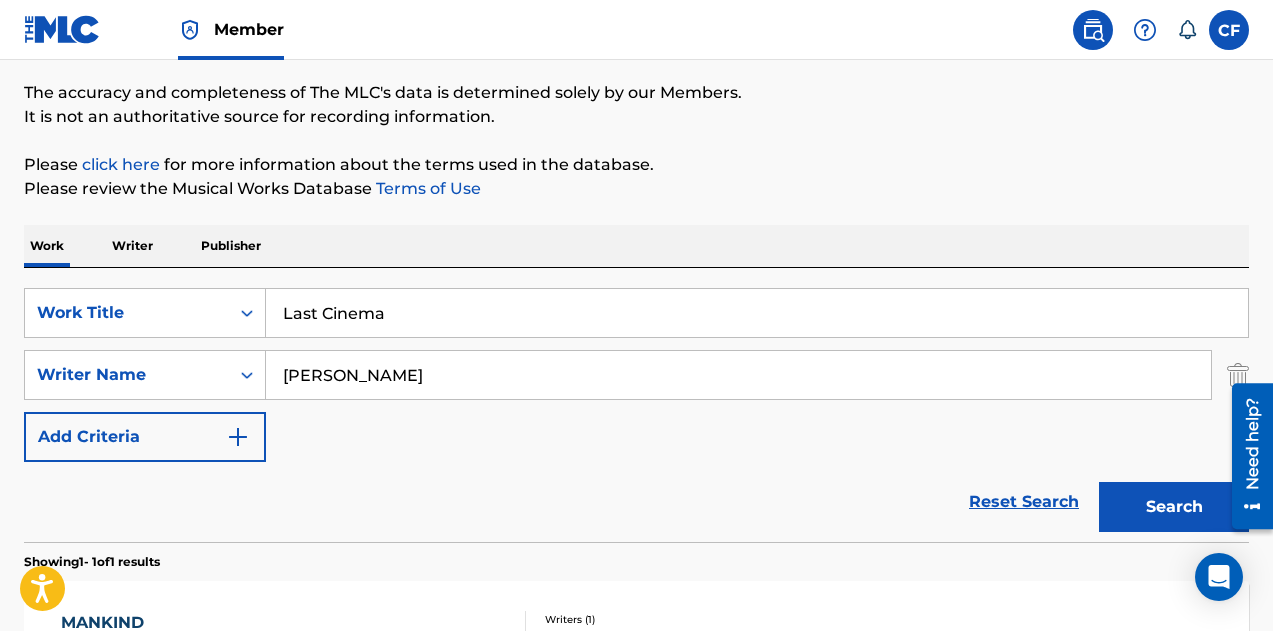 drag, startPoint x: 1125, startPoint y: 172, endPoint x: 1207, endPoint y: 380, distance: 223.57996 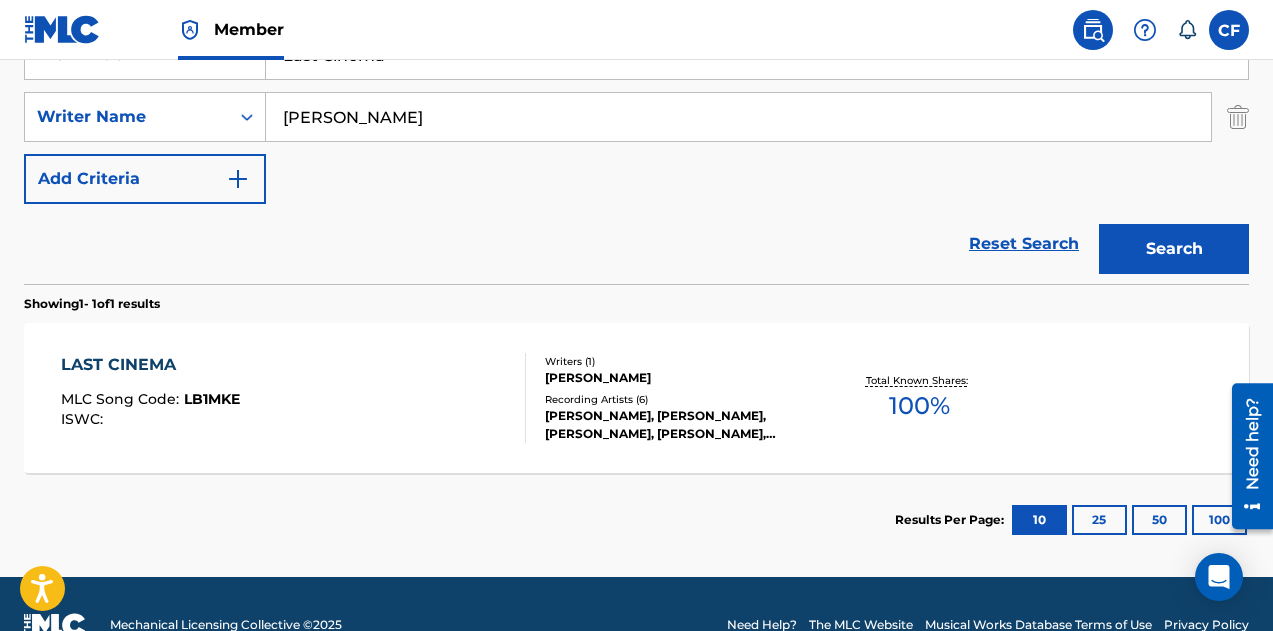 scroll, scrollTop: 457, scrollLeft: 0, axis: vertical 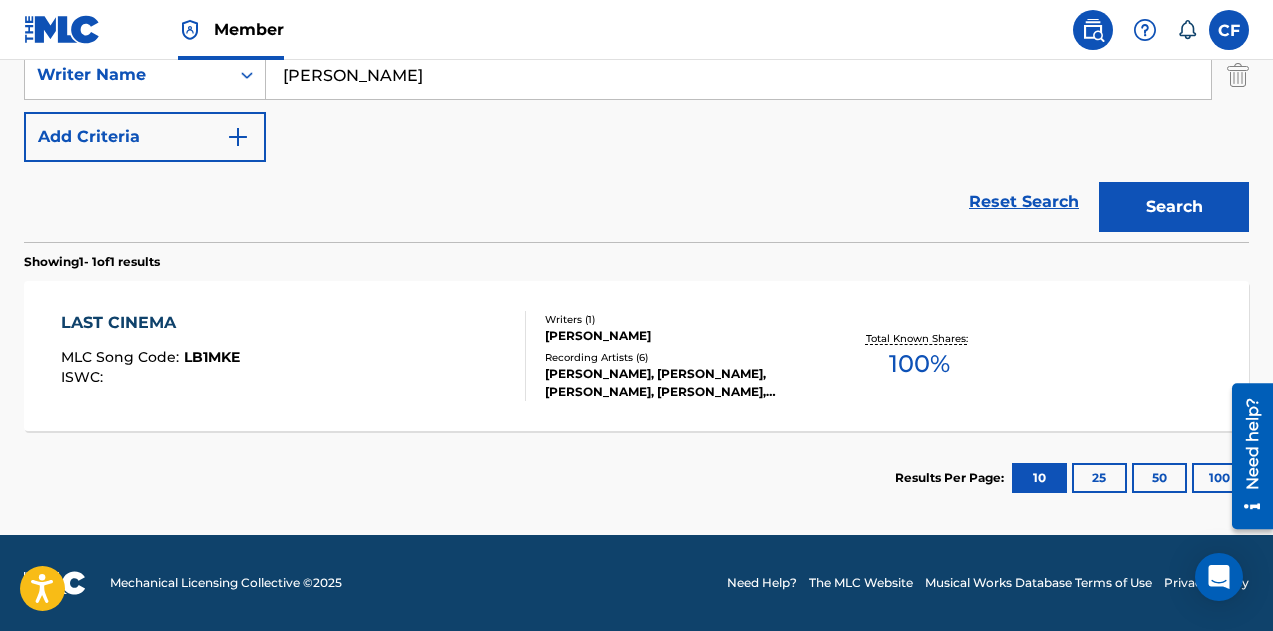 click on "LAST CINEMA MLC Song Code : LB1MKE ISWC : Writers ( 1 ) KELMAN DURAN Recording Artists ( 6 ) KELMAN DURAN, KELMAN DURAN, KELMAN DURAN, KELMAN DURAN, KELMAN DURAN Total Known Shares: 100 %" at bounding box center [636, 356] 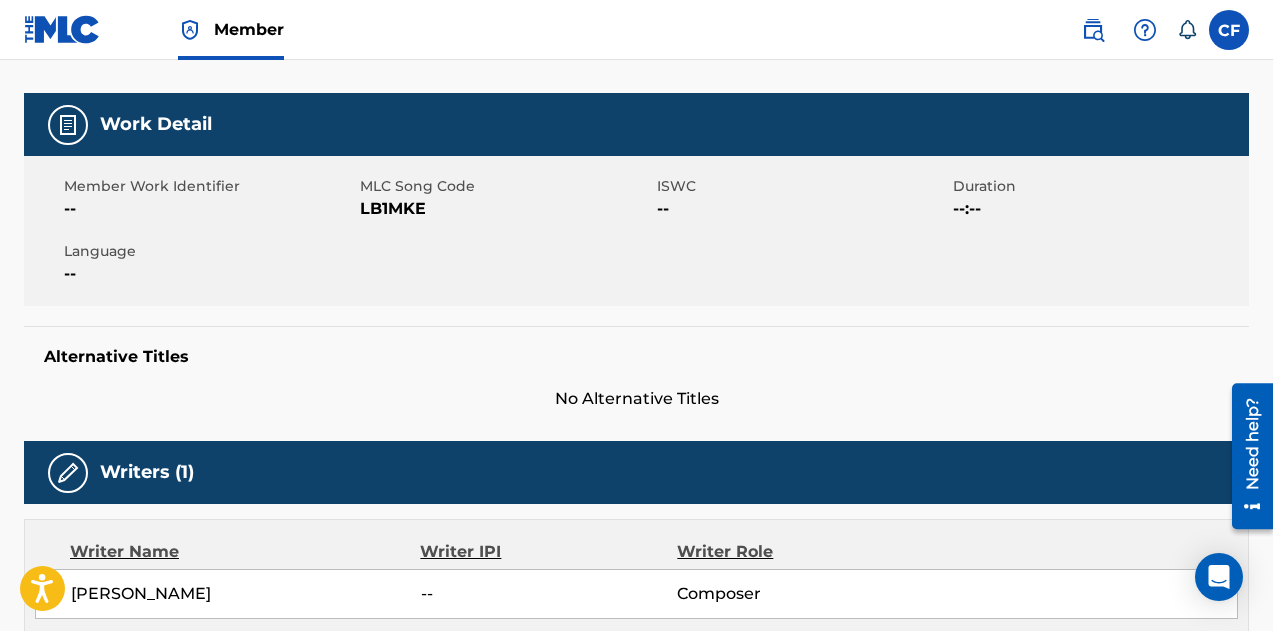 scroll, scrollTop: 600, scrollLeft: 0, axis: vertical 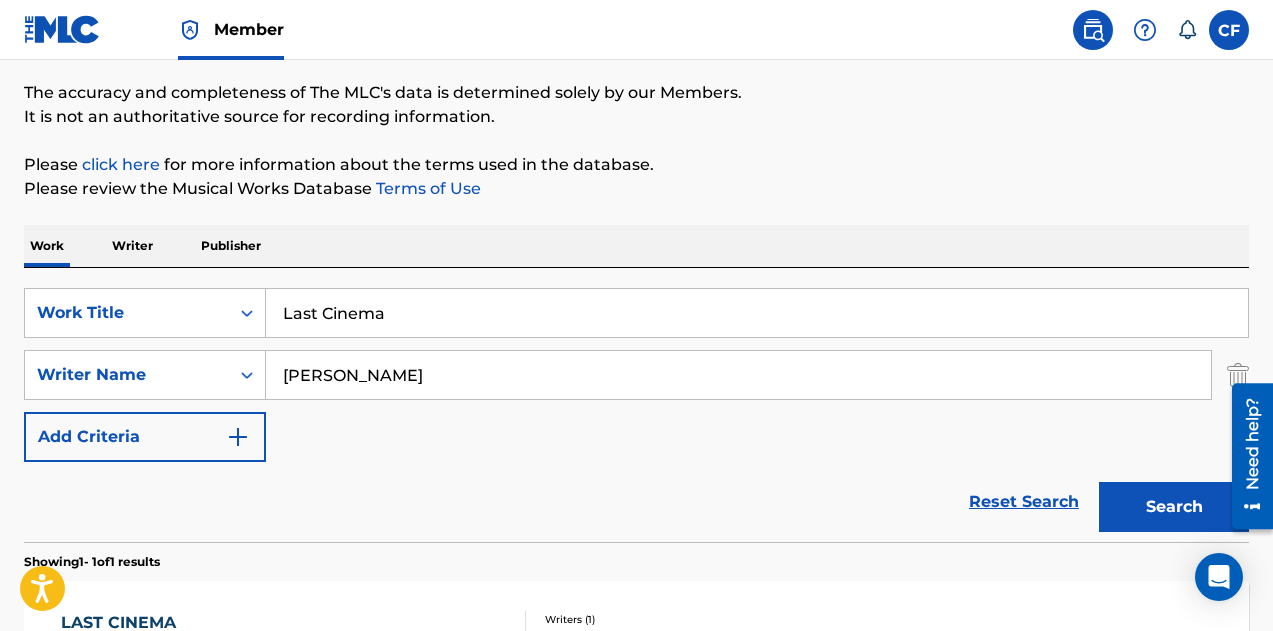 click on "Last Cinema" at bounding box center (757, 313) 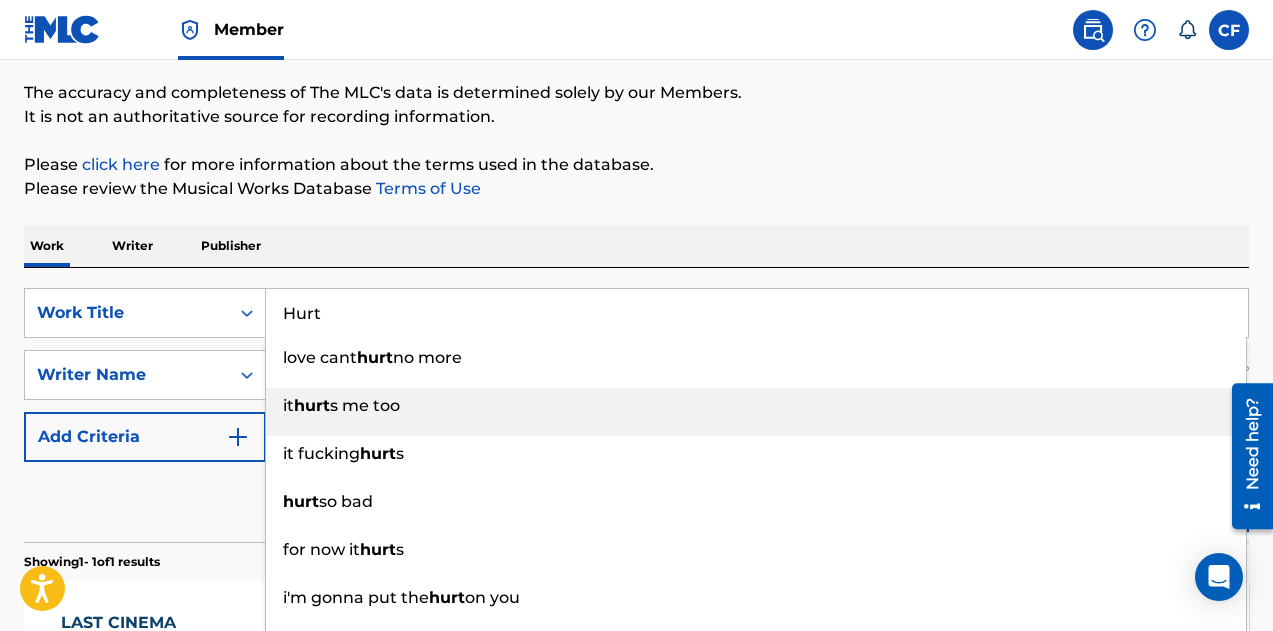 type on "Hurt" 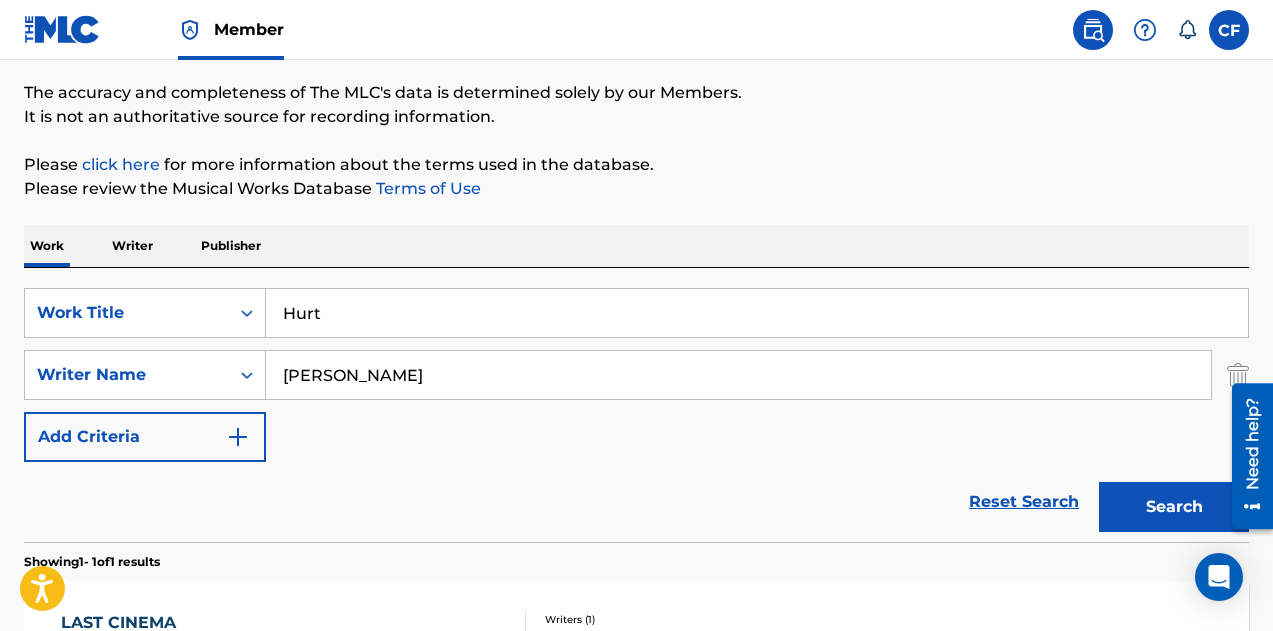 click on "Search" at bounding box center [1174, 507] 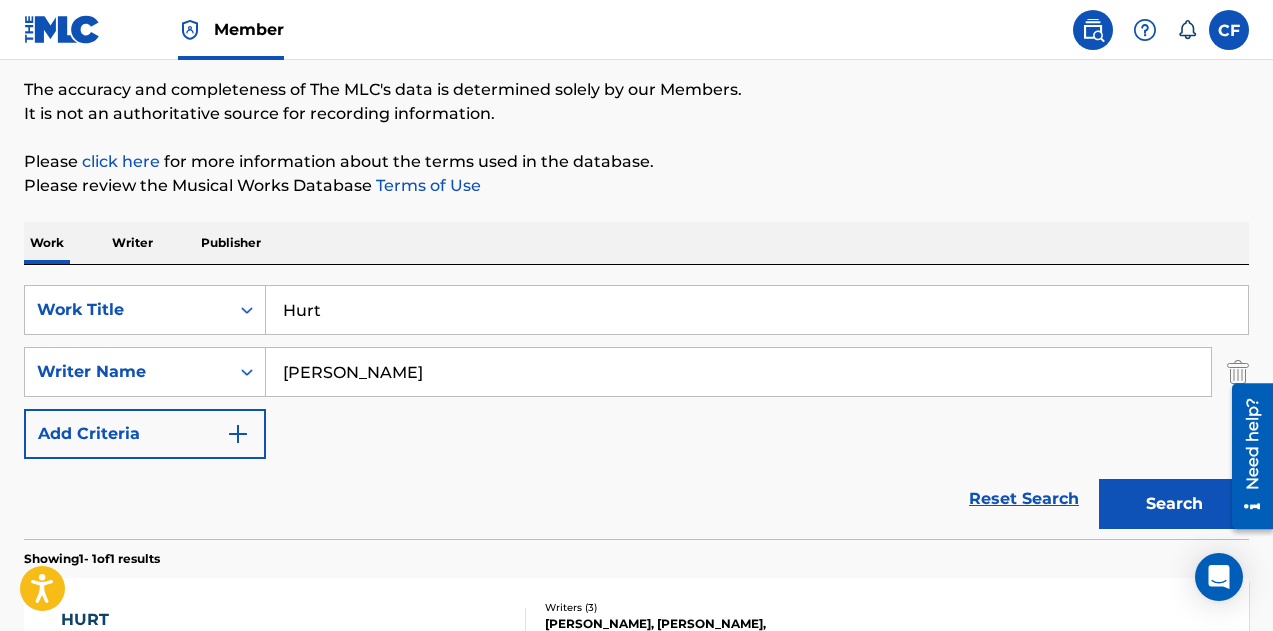 scroll, scrollTop: 457, scrollLeft: 0, axis: vertical 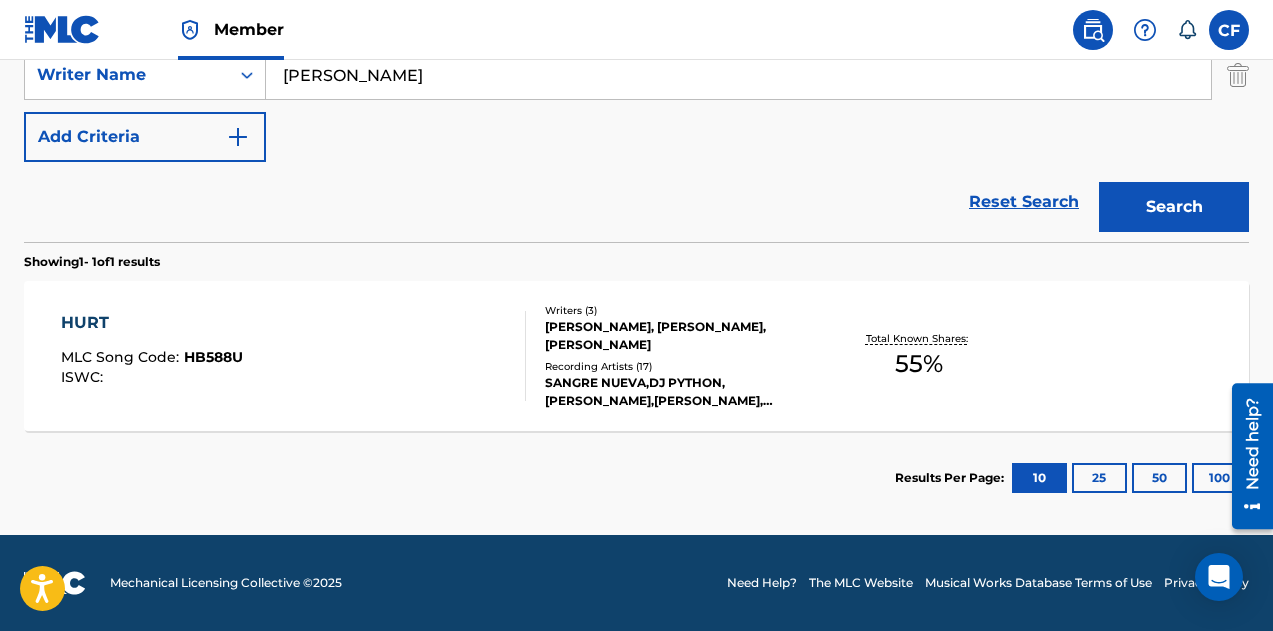 click on "HURT MLC Song Code : HB588U ISWC :" at bounding box center [294, 356] 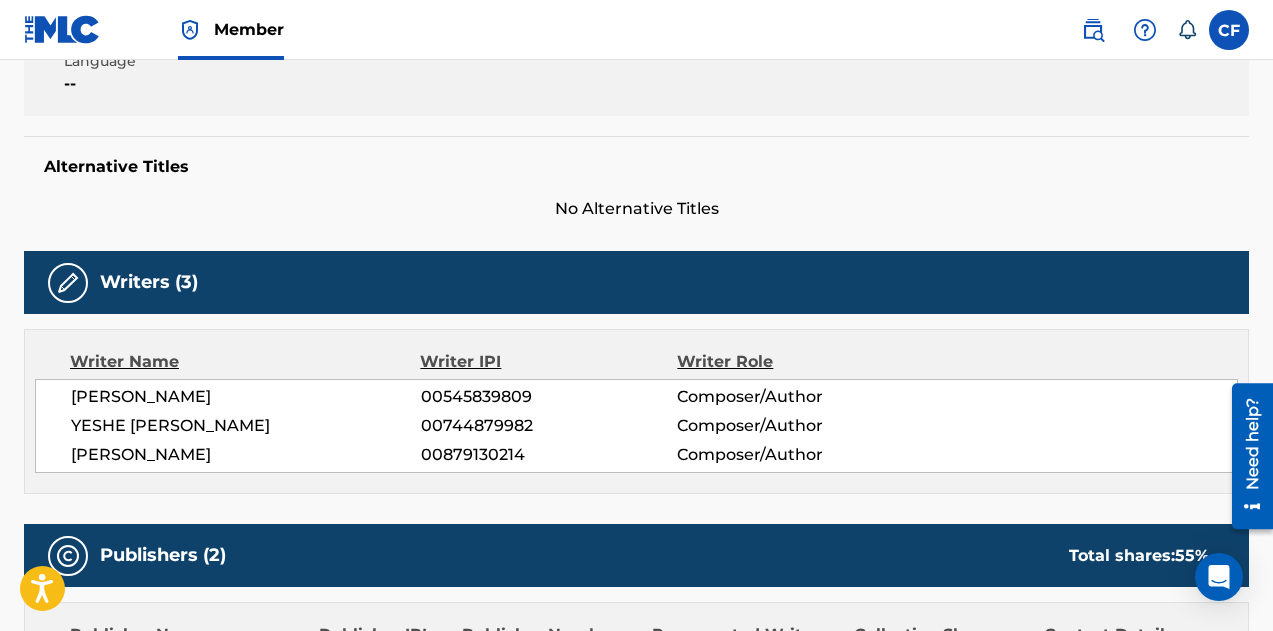 scroll, scrollTop: 600, scrollLeft: 0, axis: vertical 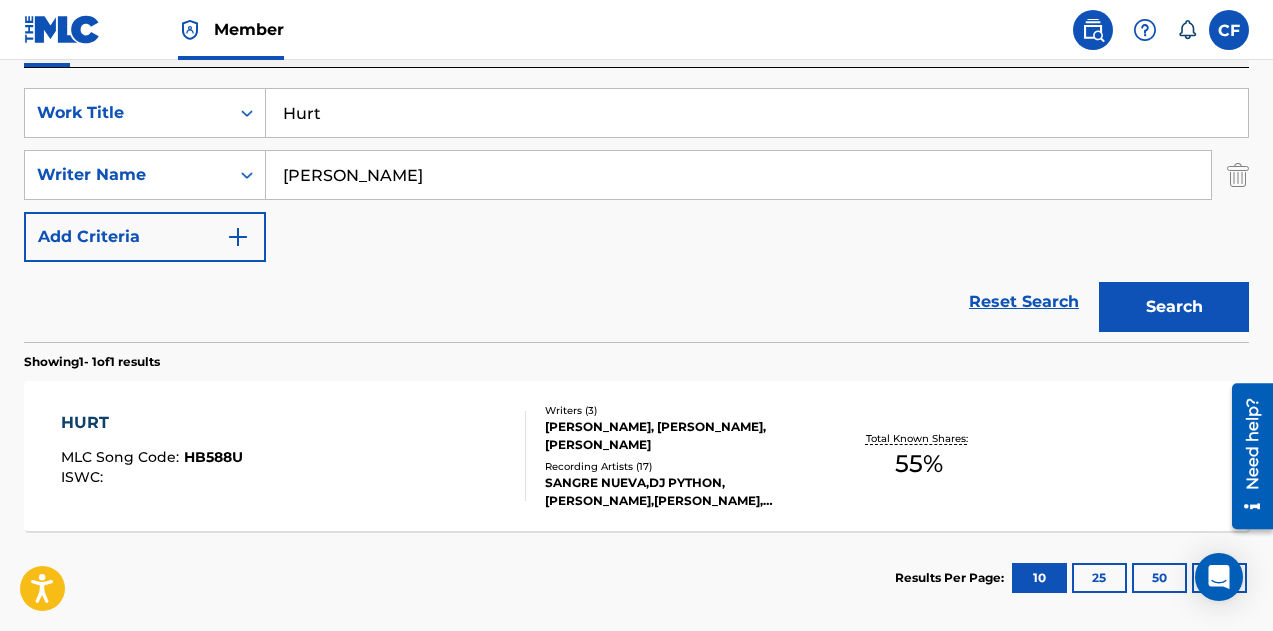 click on "Hurt" at bounding box center (757, 113) 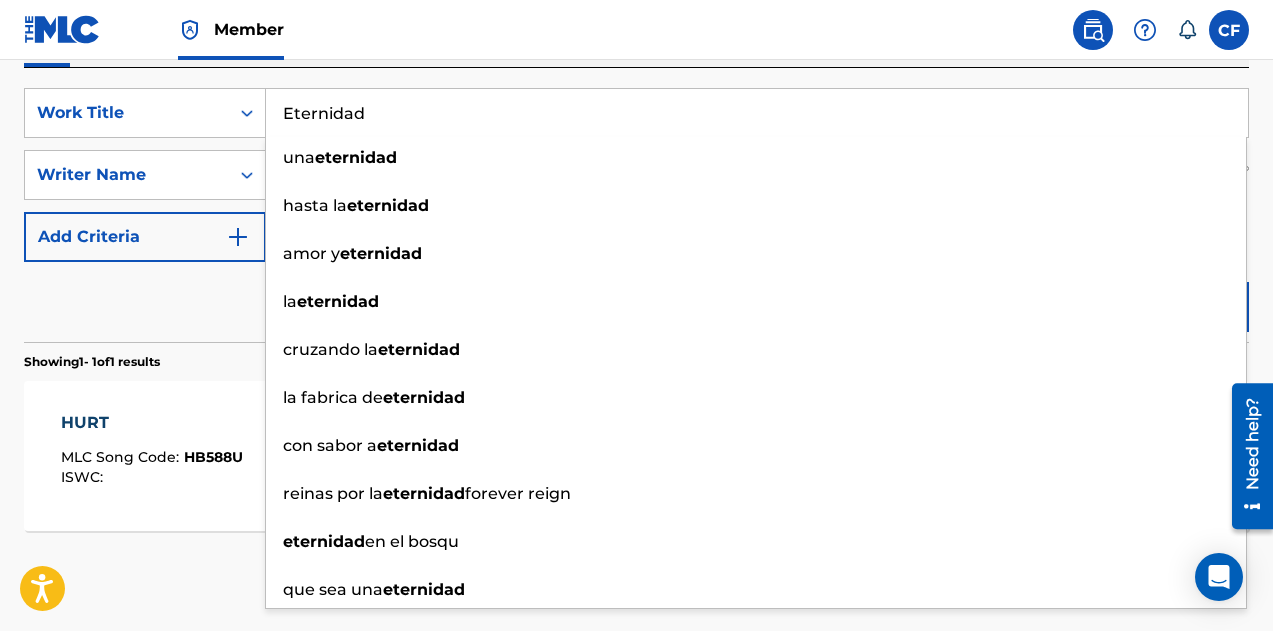 type on "Eternidad" 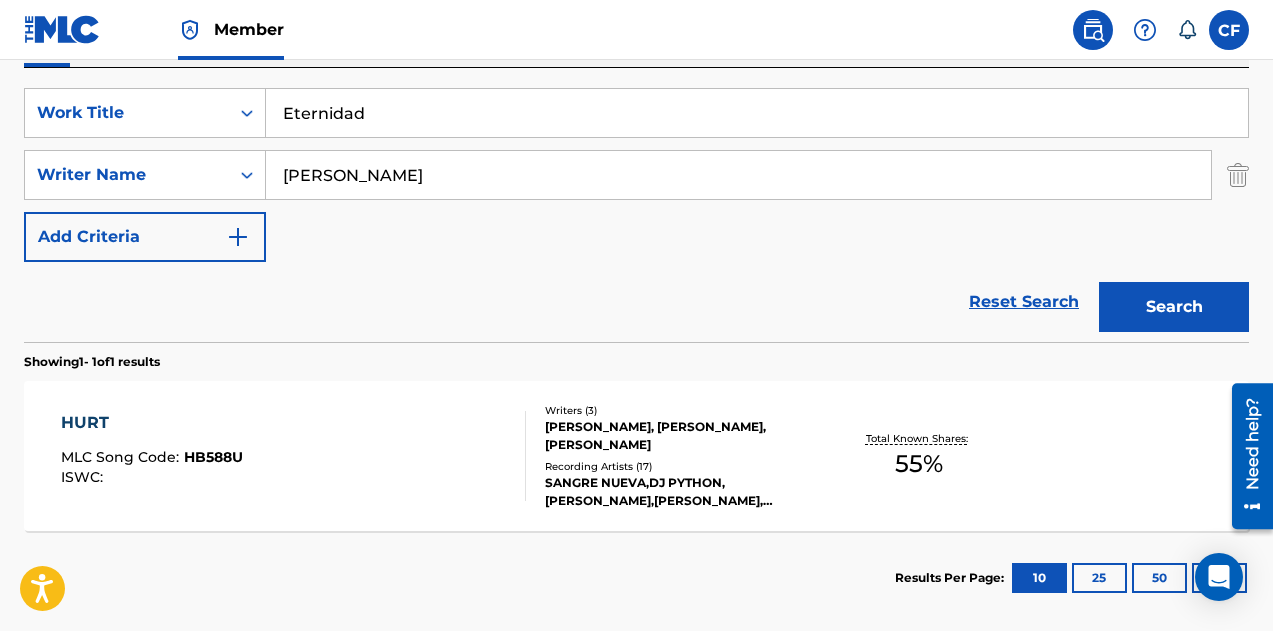 drag, startPoint x: 20, startPoint y: 315, endPoint x: 662, endPoint y: 382, distance: 645.48663 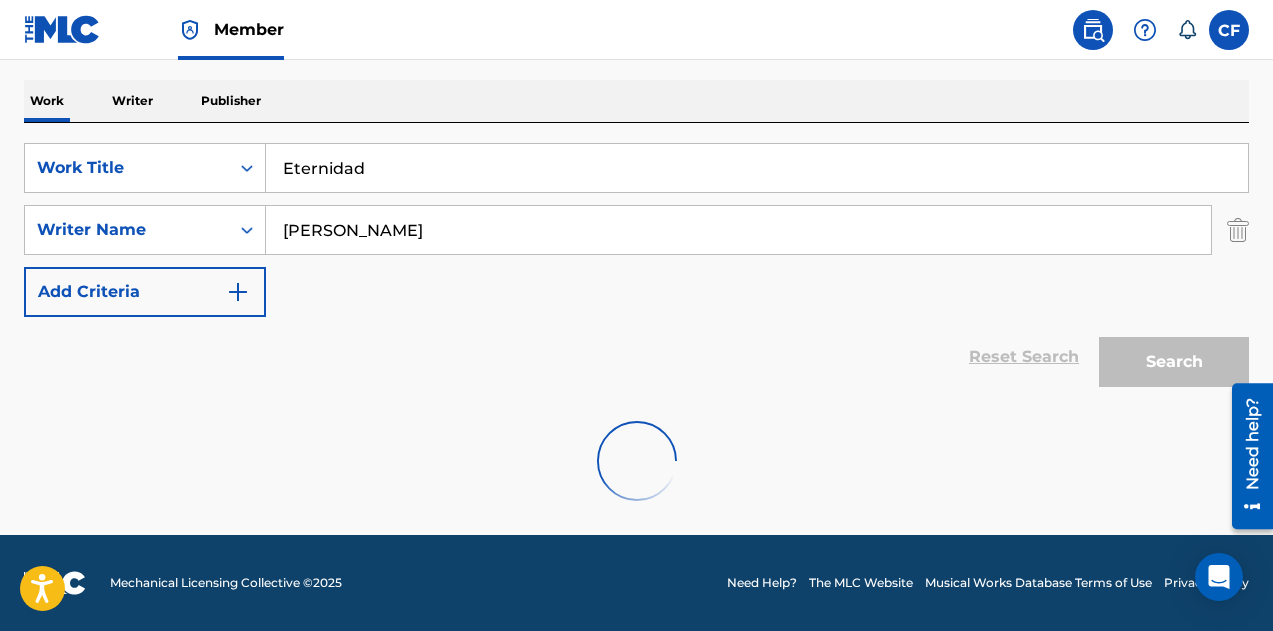 scroll, scrollTop: 357, scrollLeft: 0, axis: vertical 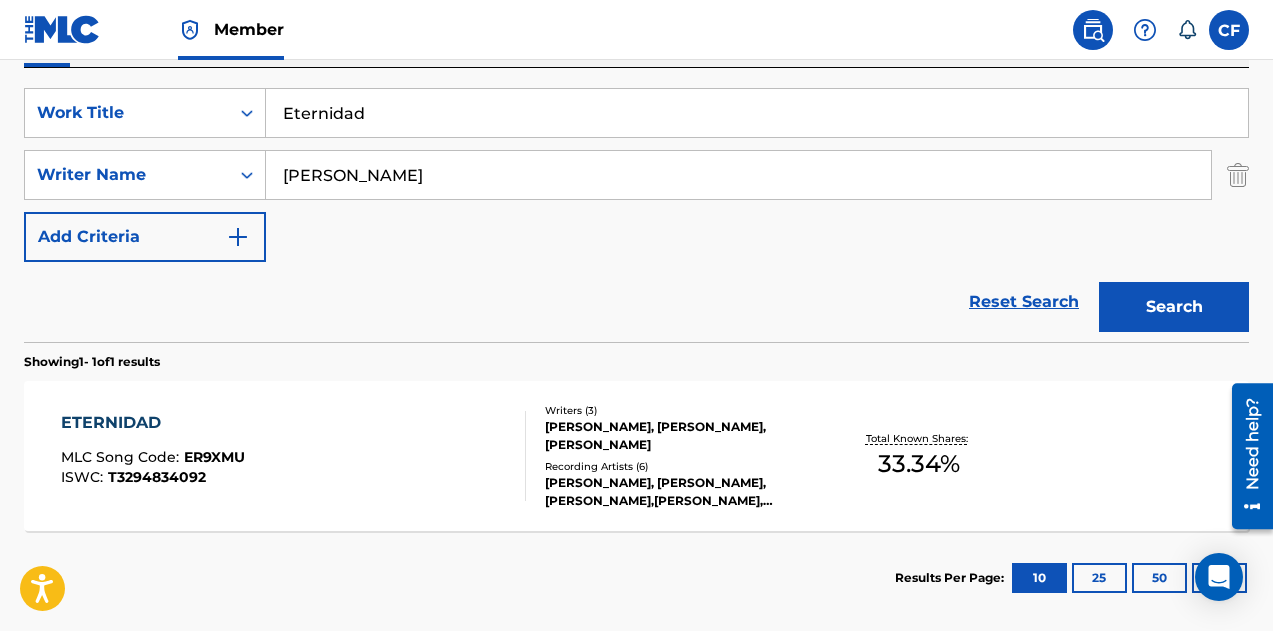 click on "ETERNIDAD MLC Song Code : ER9XMU ISWC : T3294834092 Writers ( 3 ) NICHOLAS LEONE, GABRIELA GUEVARA MARTIN, DURAN KELMAN Recording Artists ( 6 ) NICK LEÓN, NICK LEÓN,BABY COCADA,KELMAN DURAN, KELMAN DURAN|BABY COCADA|NICK LEÓN, BABY COCADA,KELMAN DURAN,NICK LEON, NICK LEÓN, BABY COCADA AND KELMAN DURAN Total Known Shares: 33.34 %" at bounding box center [636, 456] 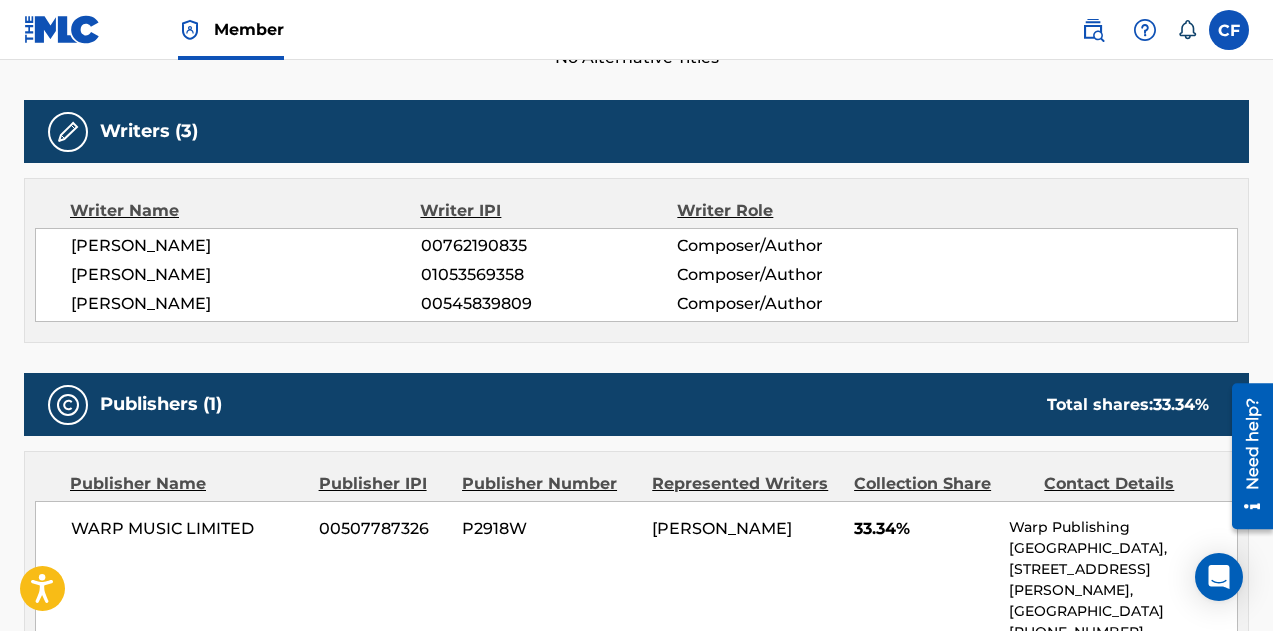 scroll, scrollTop: 700, scrollLeft: 0, axis: vertical 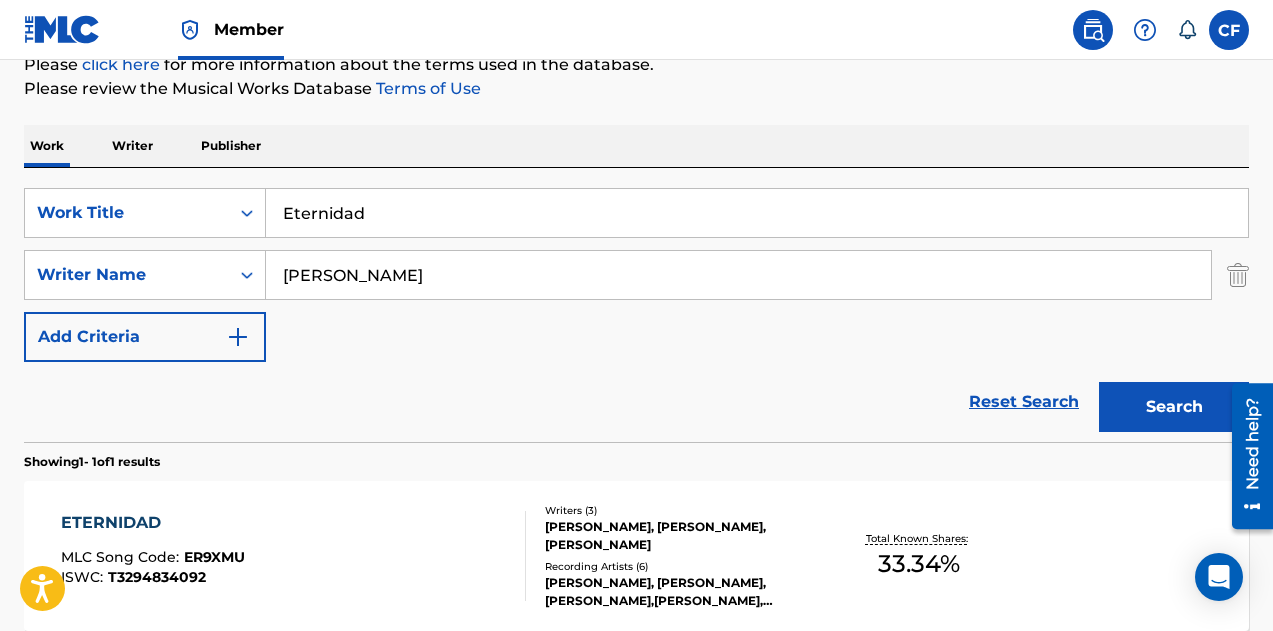click on "Eternidad" at bounding box center [757, 213] 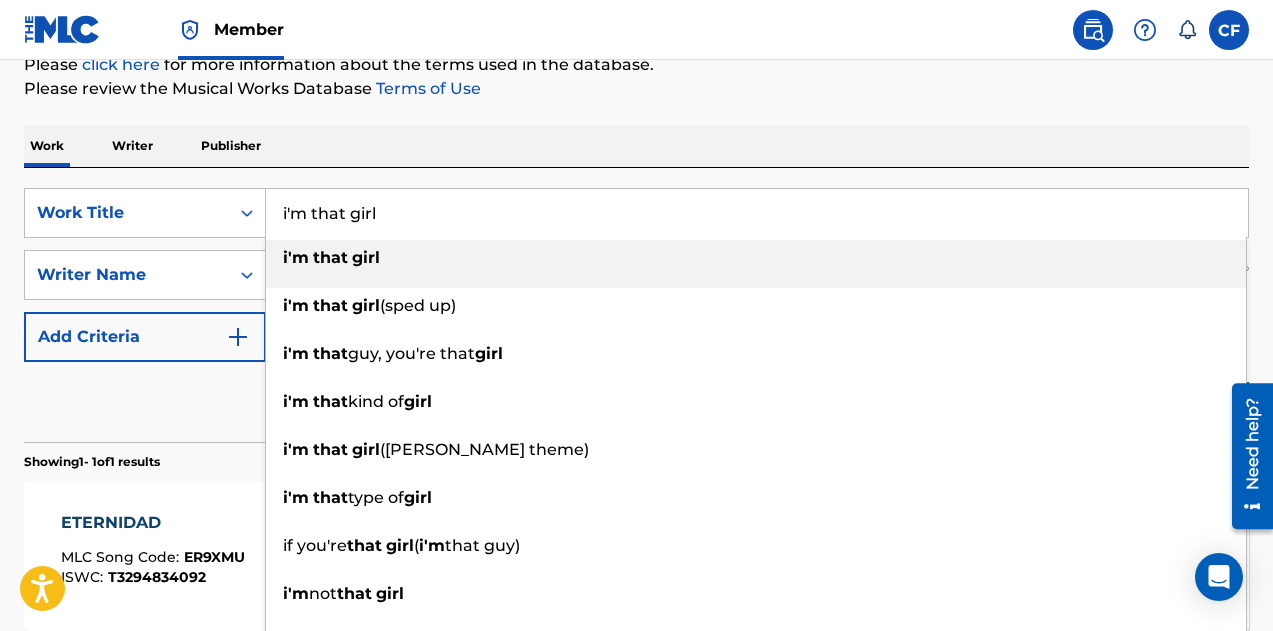 type on "i'm that girl" 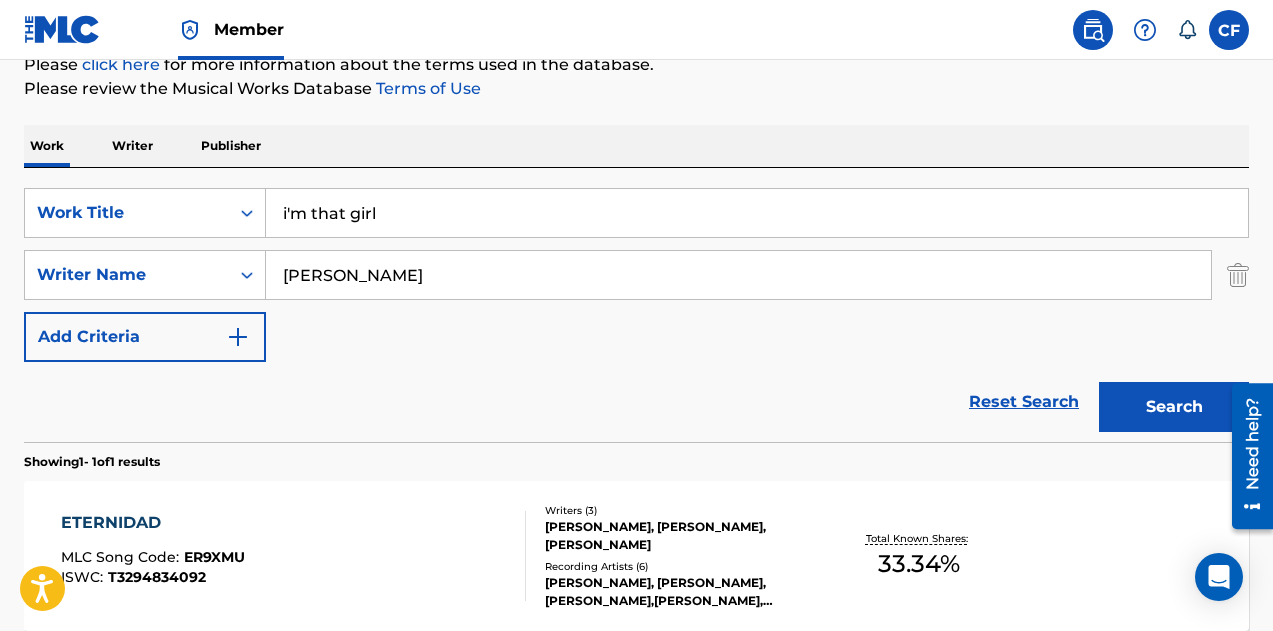 click on "Search" at bounding box center (1174, 407) 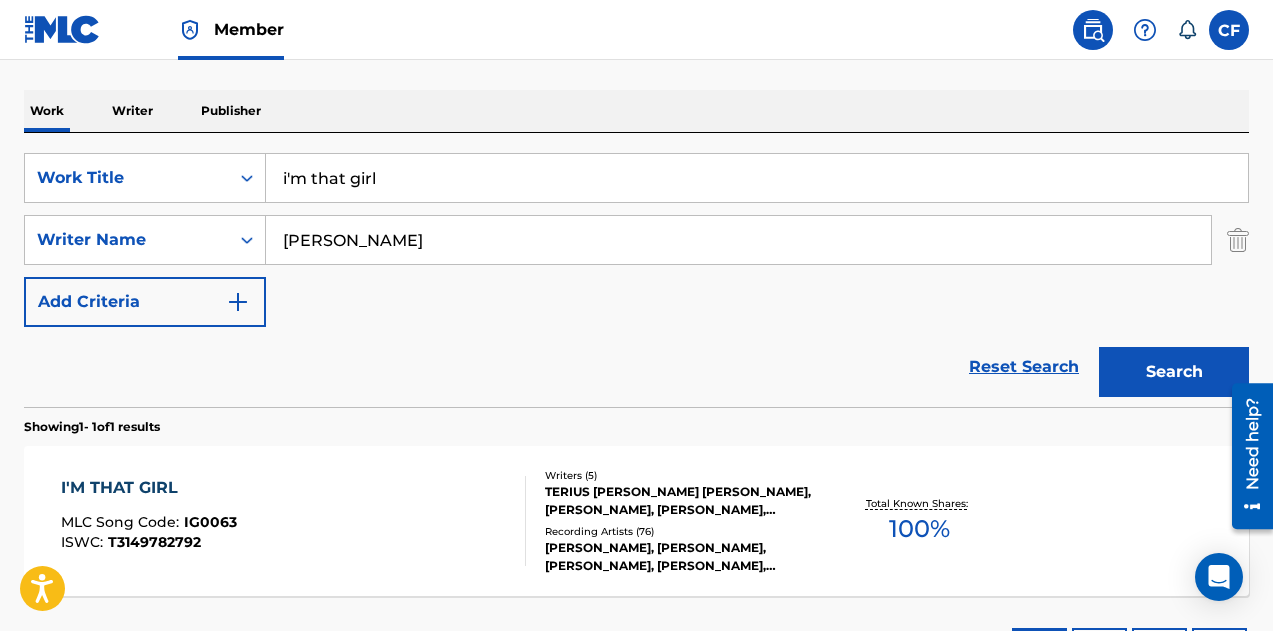 scroll, scrollTop: 457, scrollLeft: 0, axis: vertical 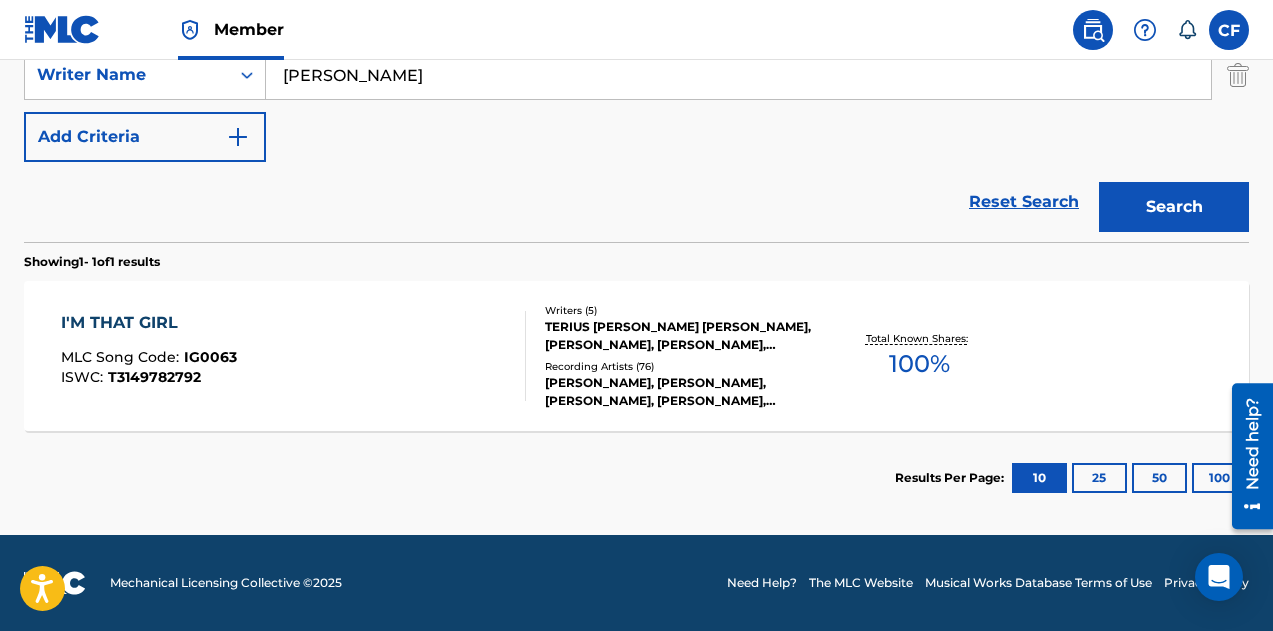 click on "I'M THAT GIRL MLC Song Code : IG0063 ISWC : T3149782792" at bounding box center [294, 356] 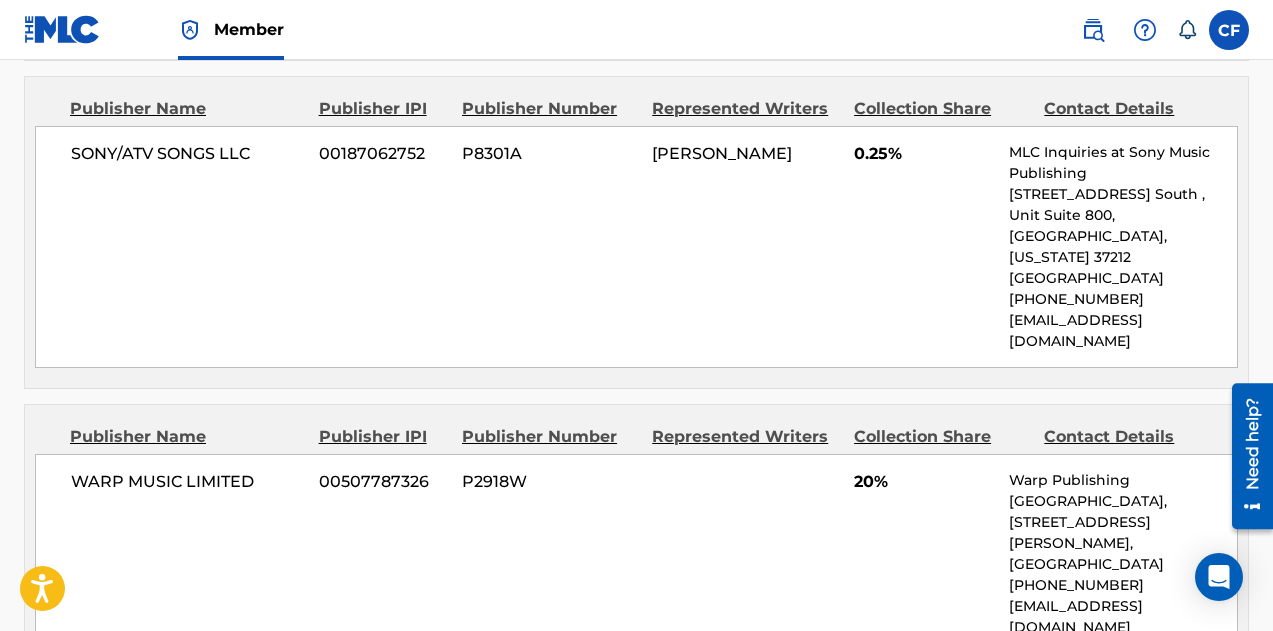 scroll, scrollTop: 2600, scrollLeft: 0, axis: vertical 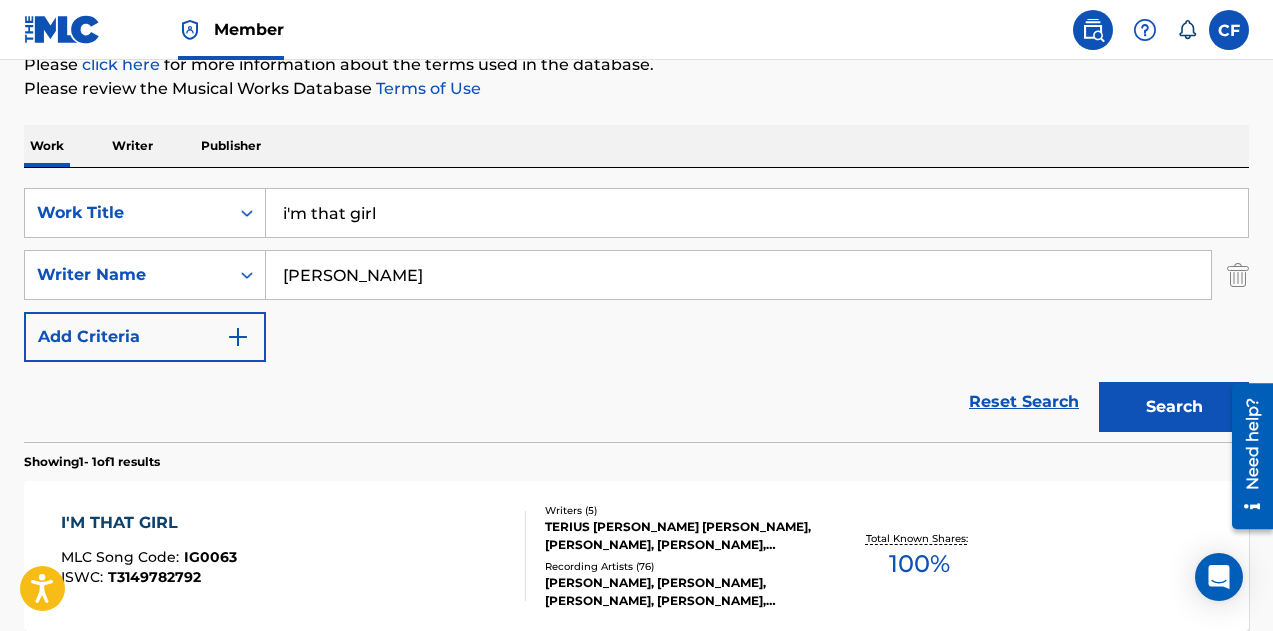 click on "i'm that girl" at bounding box center (757, 213) 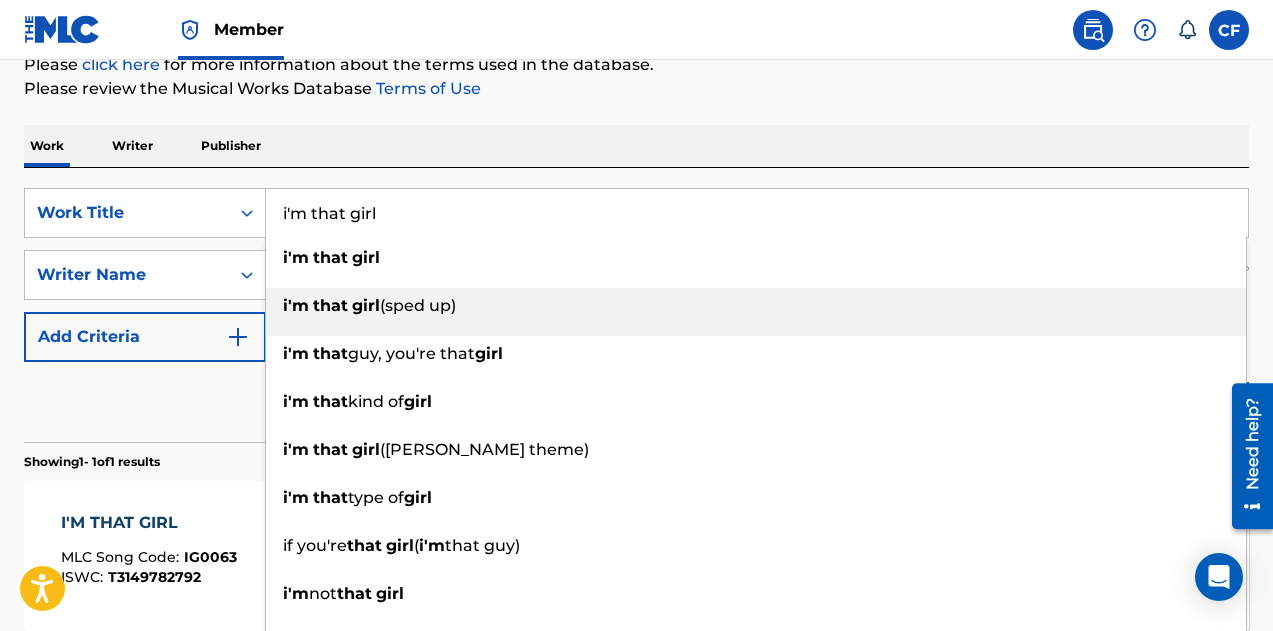 click on "i'm   that   girl  (sped up)" at bounding box center (756, 306) 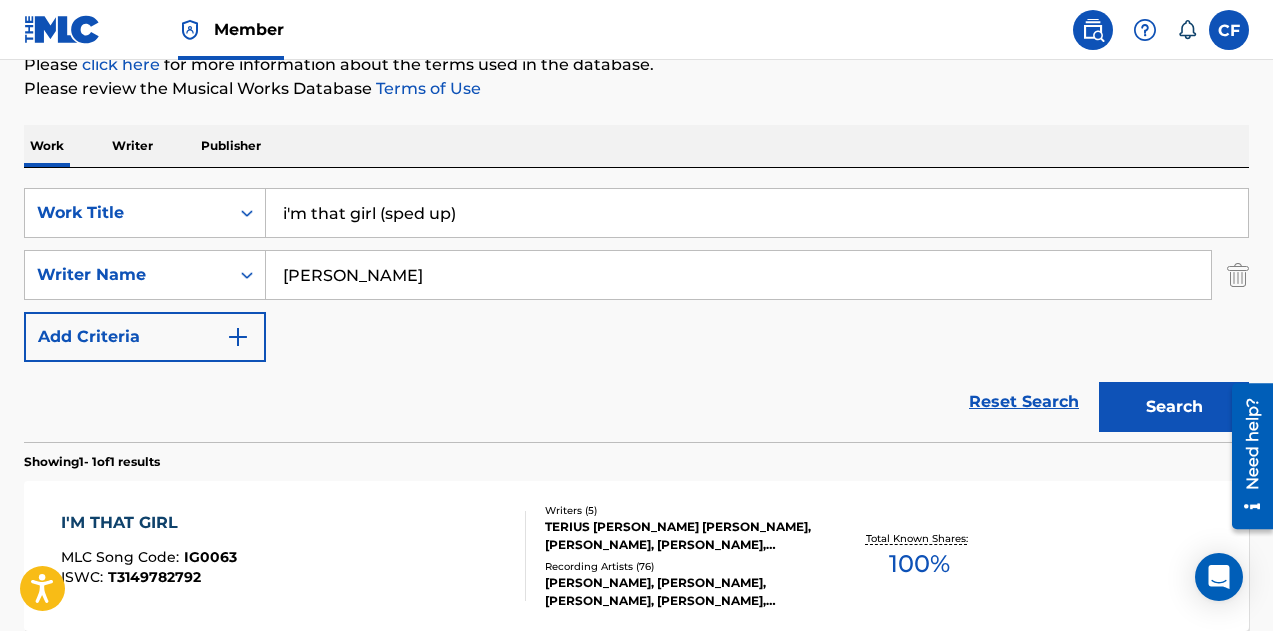 click on "Search" at bounding box center [1174, 407] 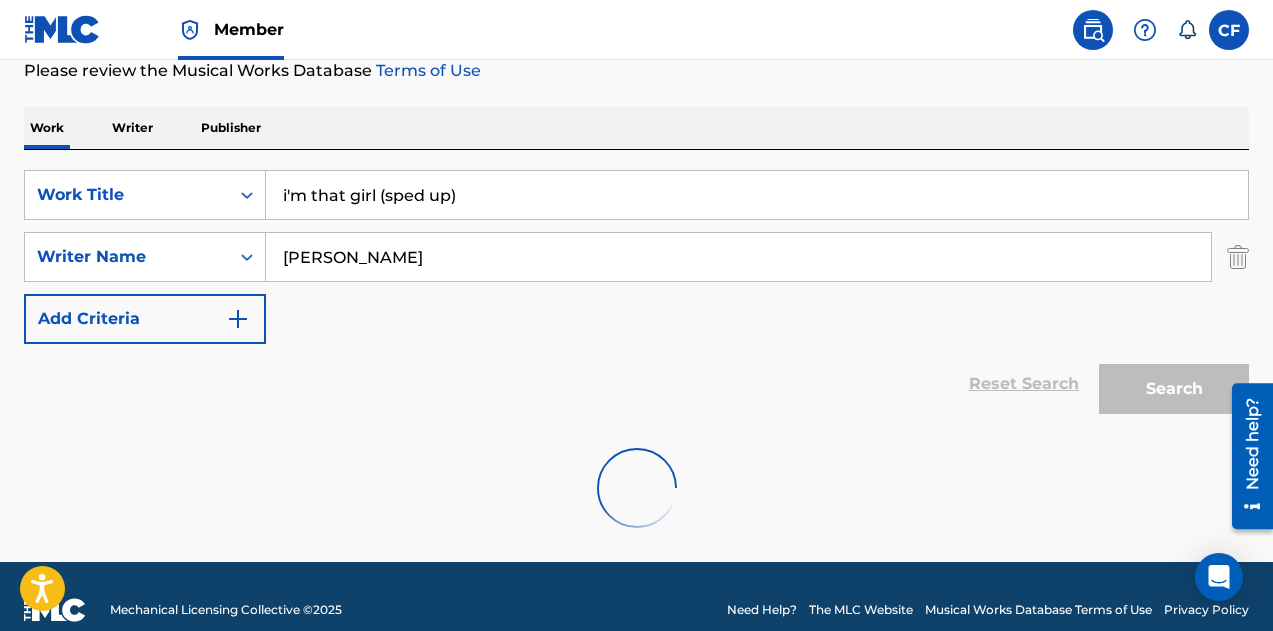 scroll, scrollTop: 302, scrollLeft: 0, axis: vertical 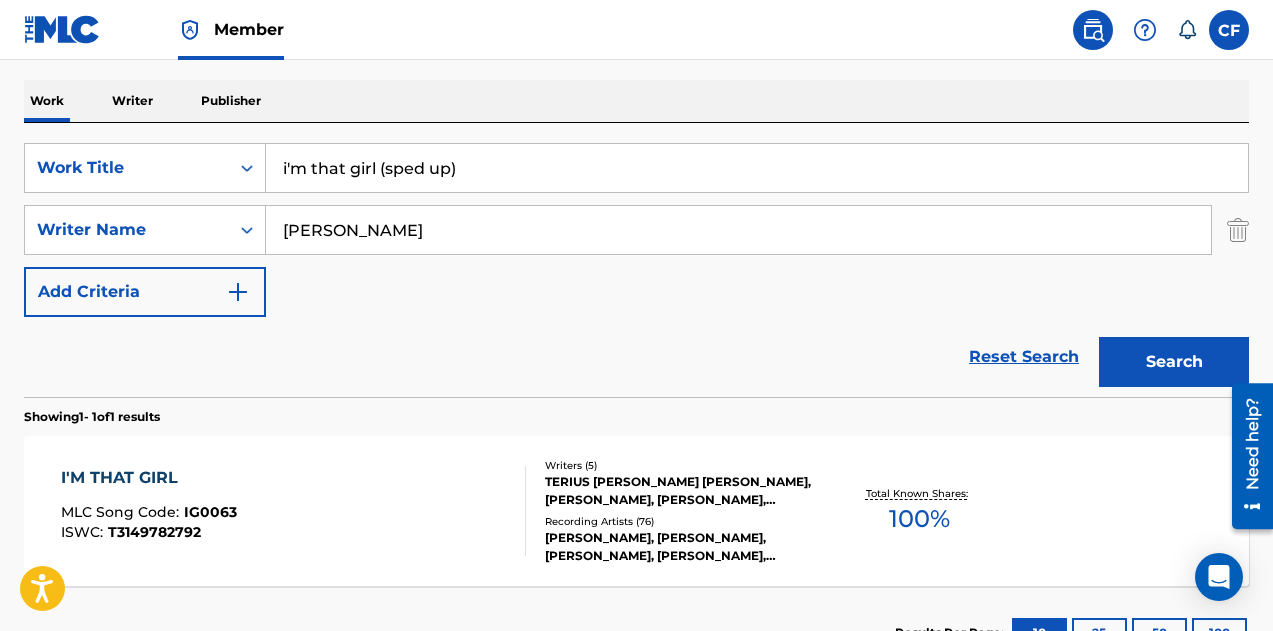 click on "I'M THAT GIRL MLC Song Code : IG0063 ISWC : T3149782792" at bounding box center [294, 511] 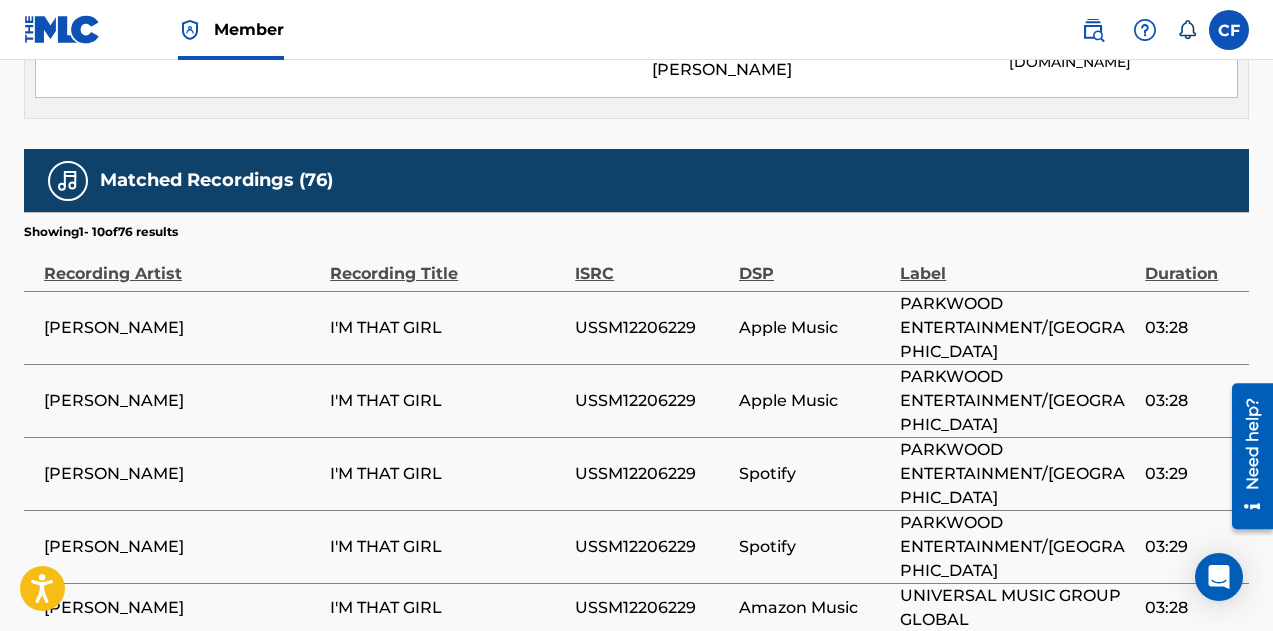 scroll, scrollTop: 3300, scrollLeft: 0, axis: vertical 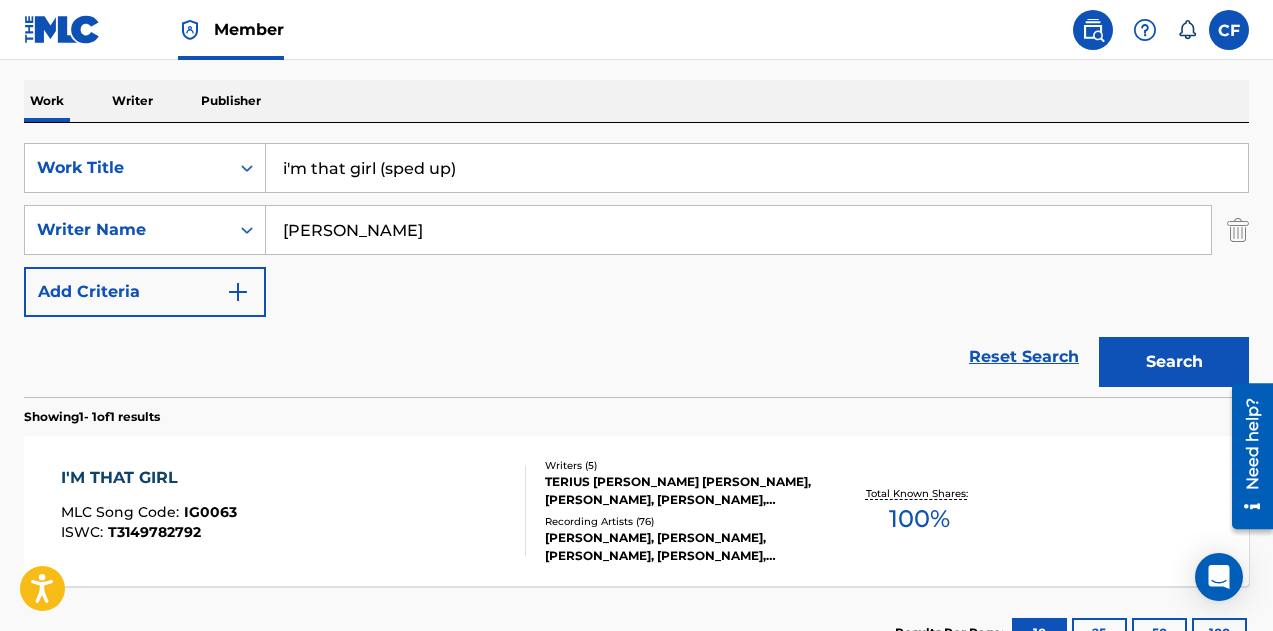 click on "i'm that girl (sped up)" at bounding box center [757, 168] 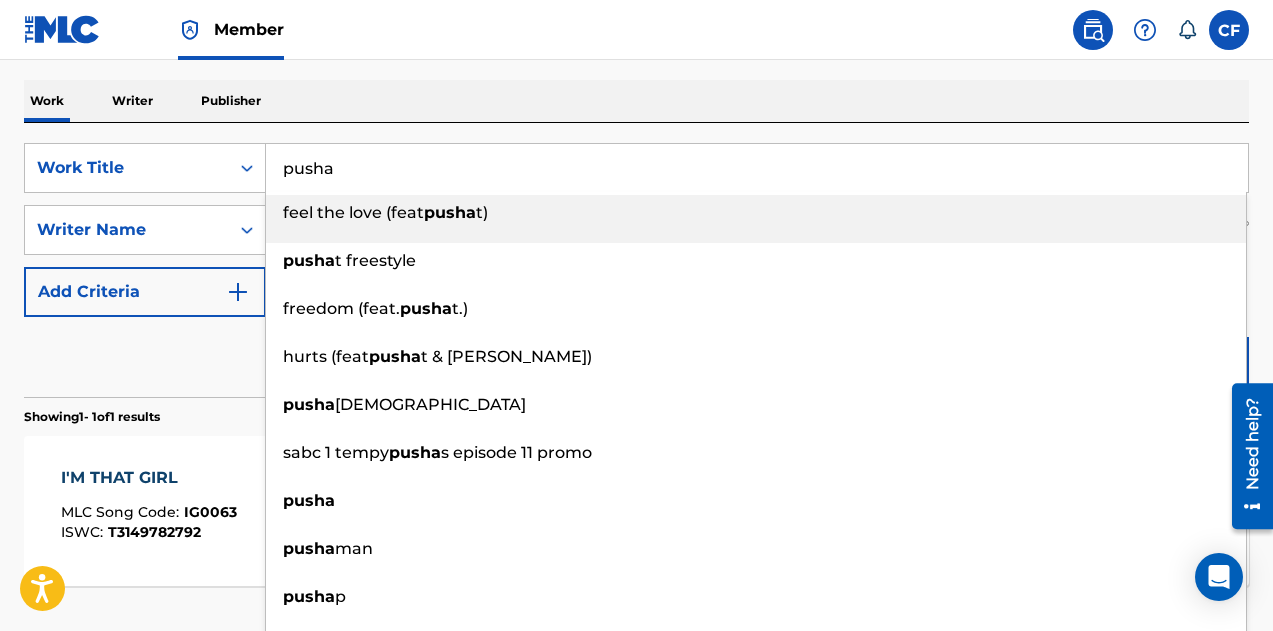 type on "pusha" 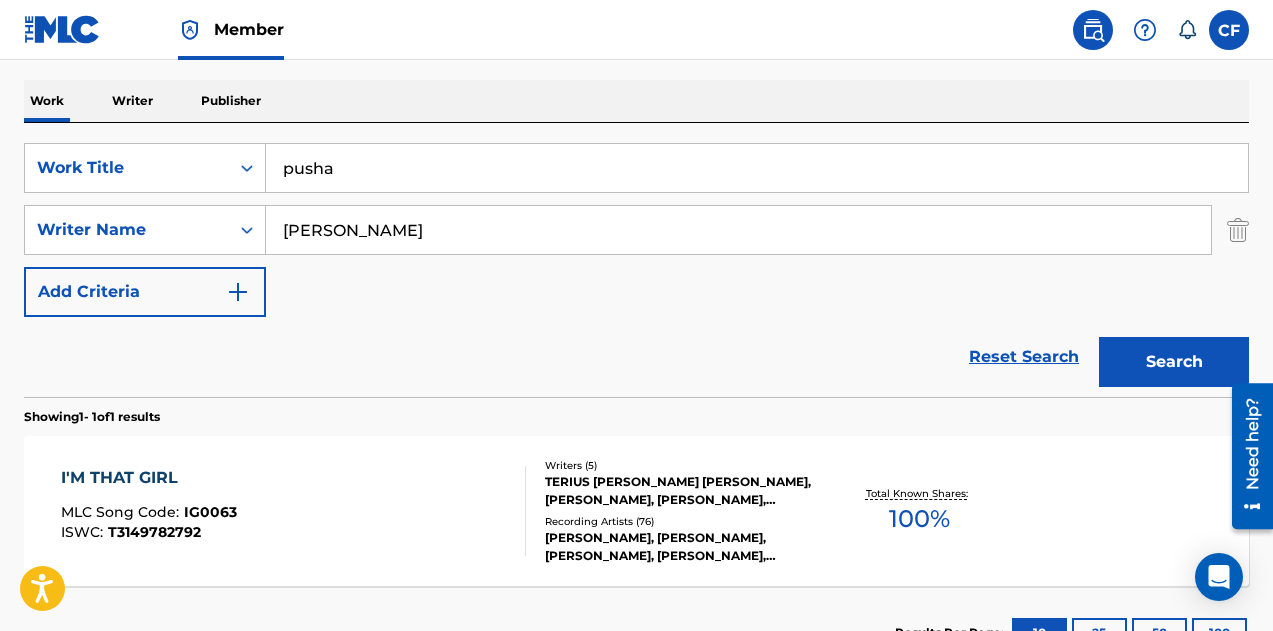 drag, startPoint x: 1136, startPoint y: 350, endPoint x: 48, endPoint y: 0, distance: 1142.9103 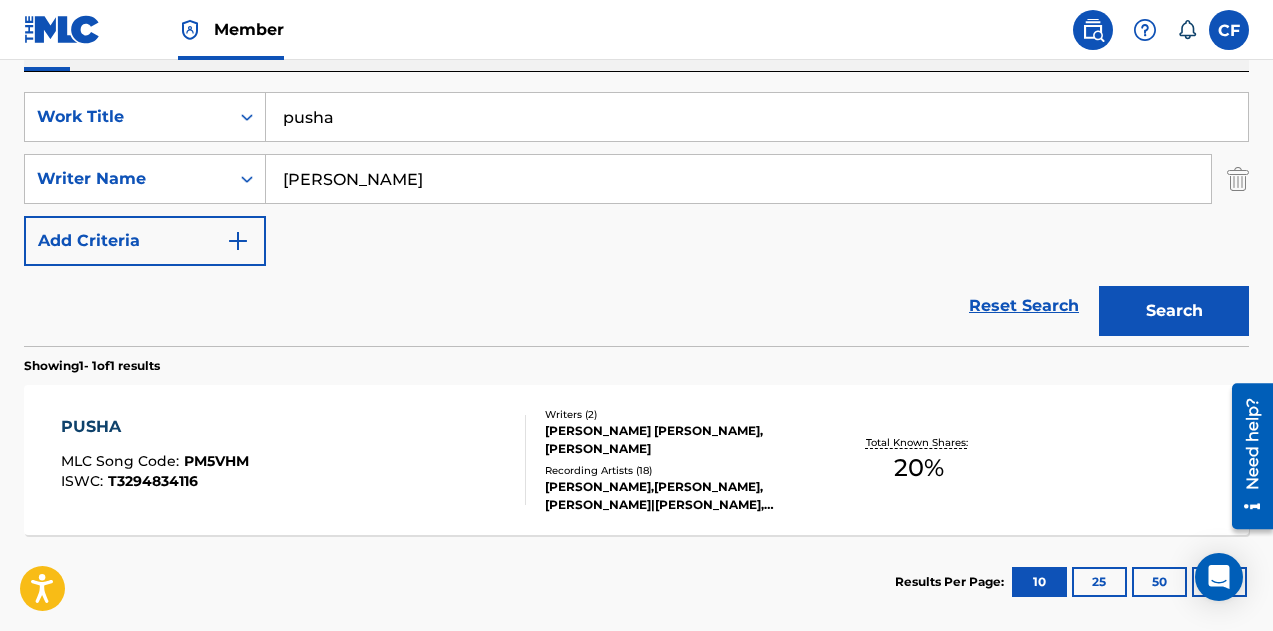 scroll, scrollTop: 402, scrollLeft: 0, axis: vertical 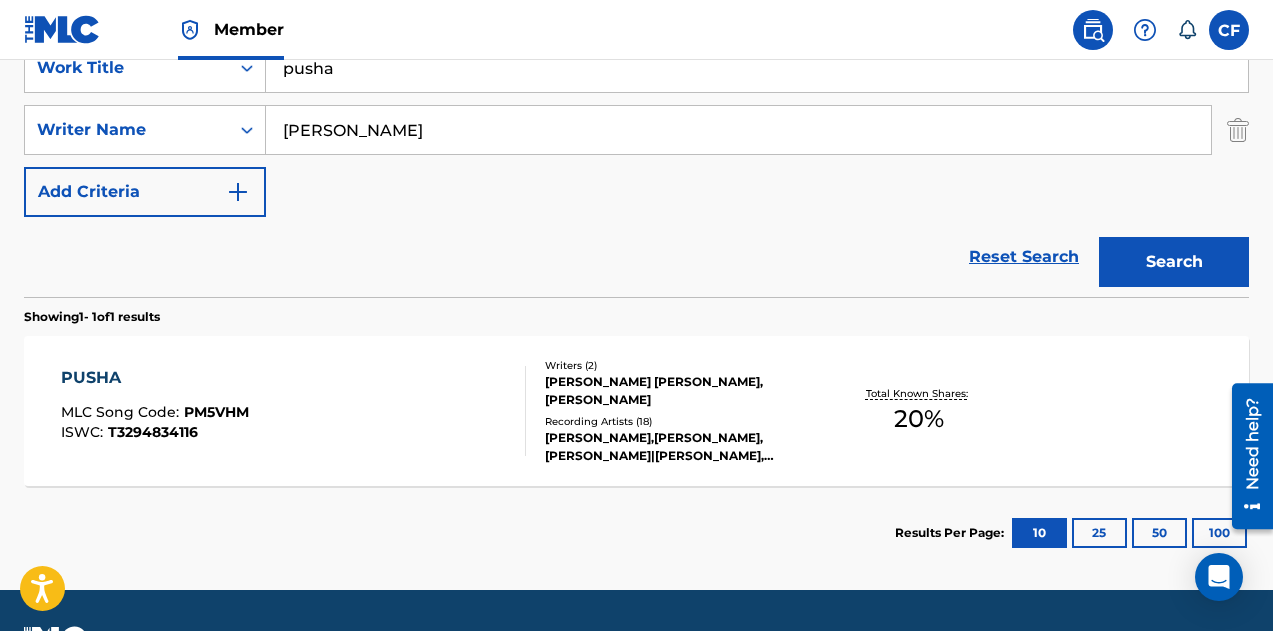 click on "PUSHA MLC Song Code : PM5VHM ISWC : T3294834116" at bounding box center (294, 411) 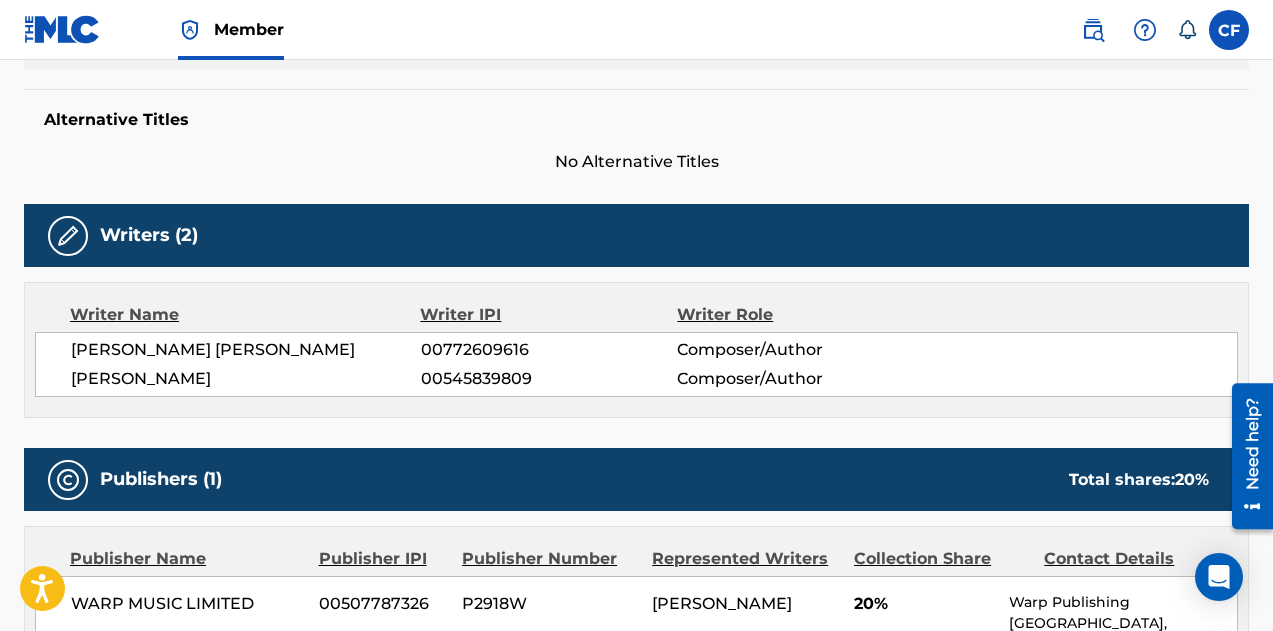 scroll, scrollTop: 800, scrollLeft: 0, axis: vertical 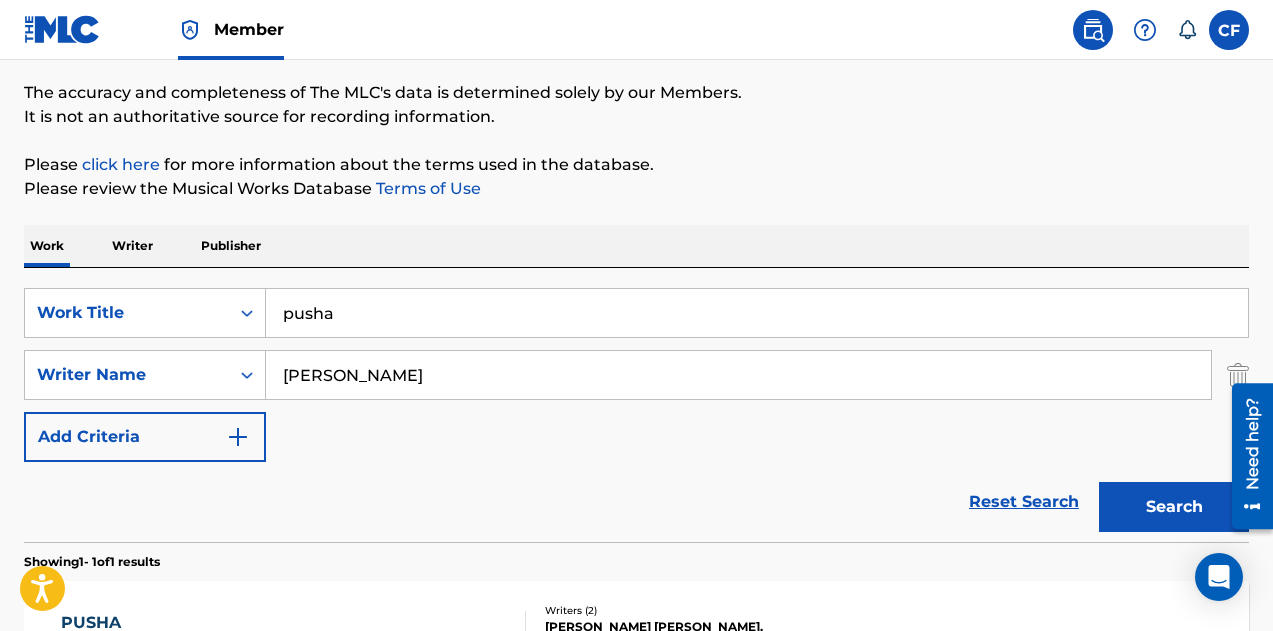 click on "pusha" at bounding box center (757, 313) 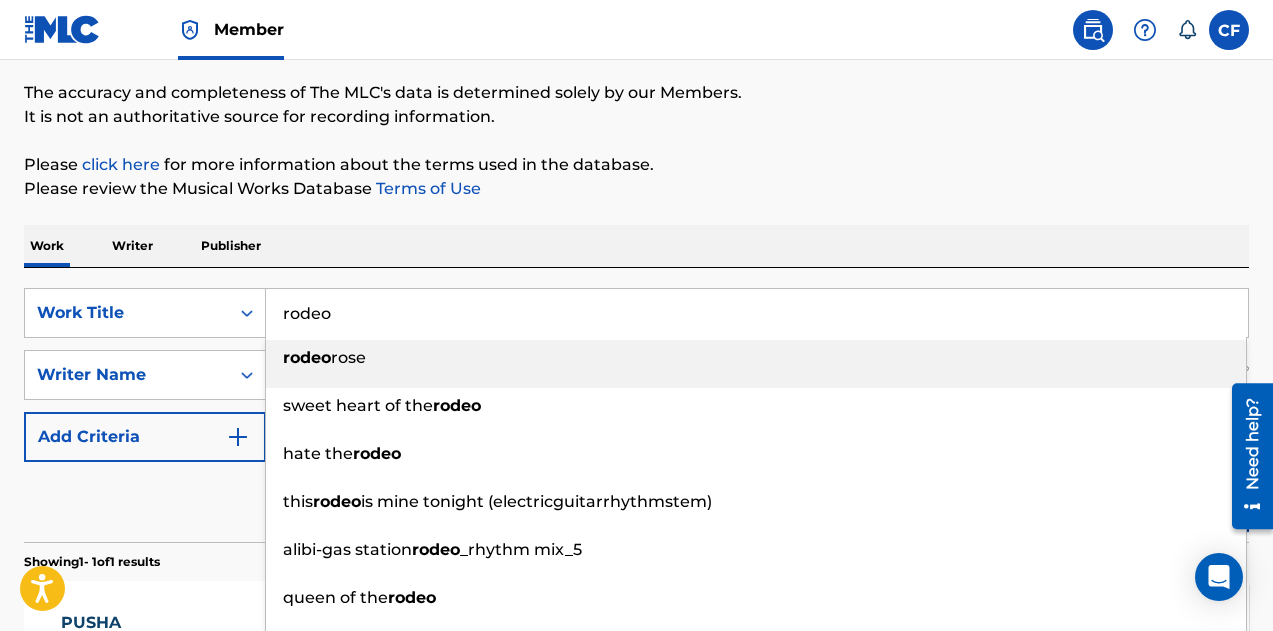click on "Please review the Musical Works Database   Terms of Use" at bounding box center [636, 189] 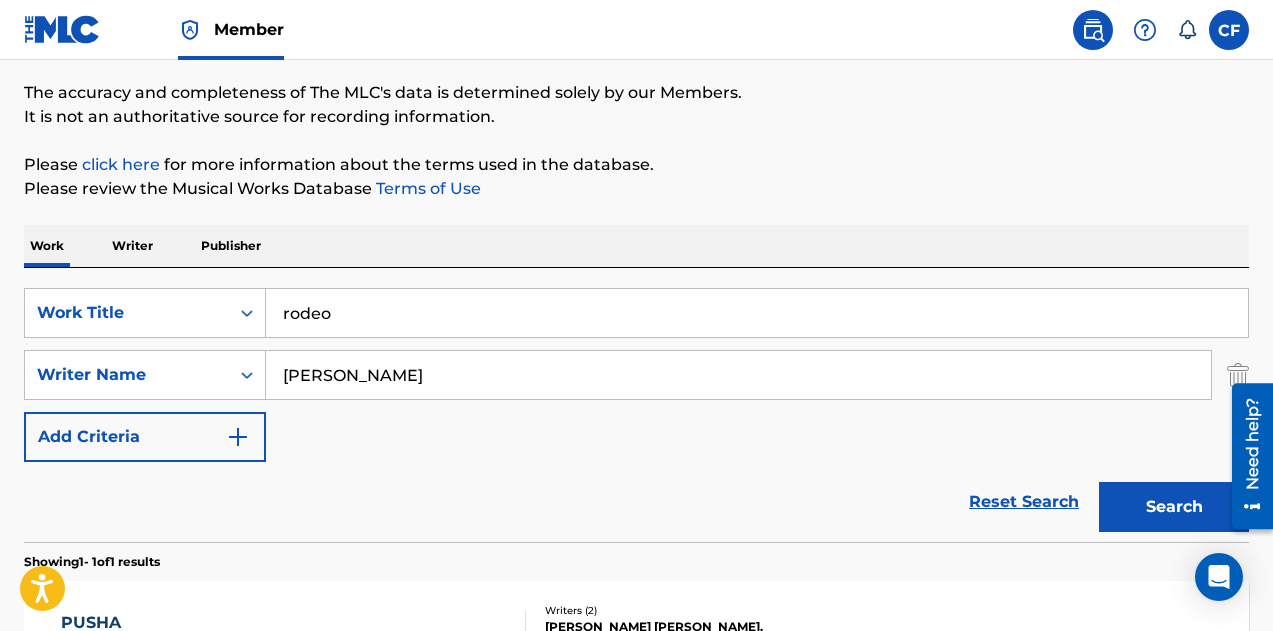 click on "Search" at bounding box center [1174, 507] 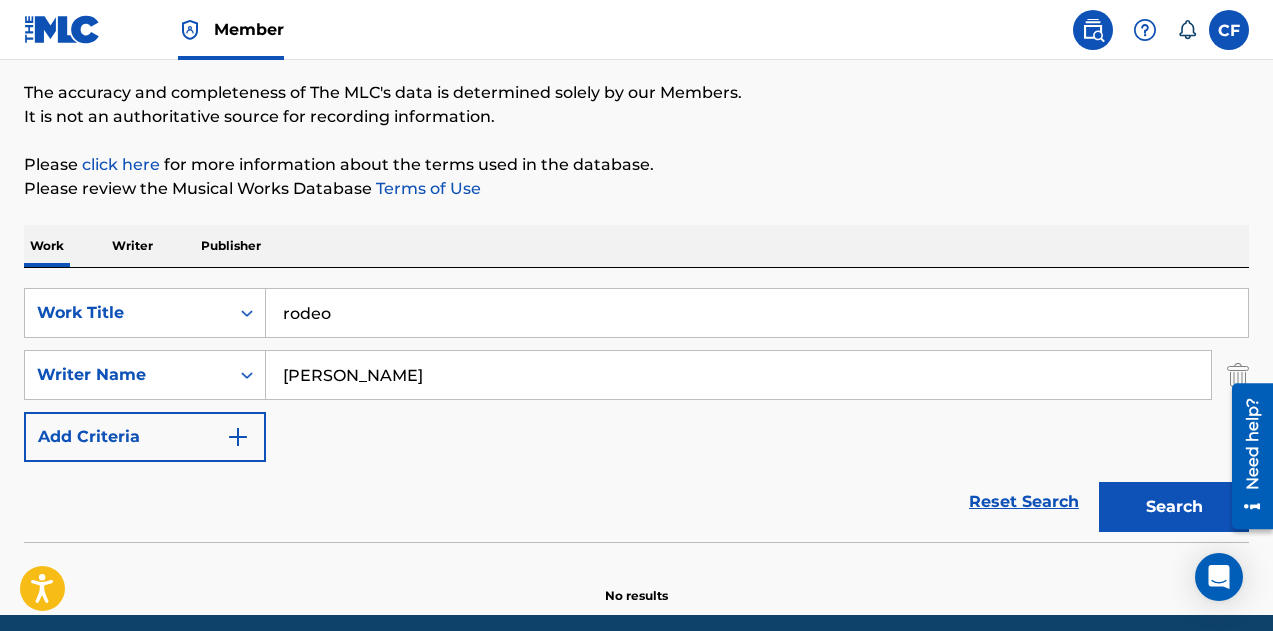scroll, scrollTop: 237, scrollLeft: 0, axis: vertical 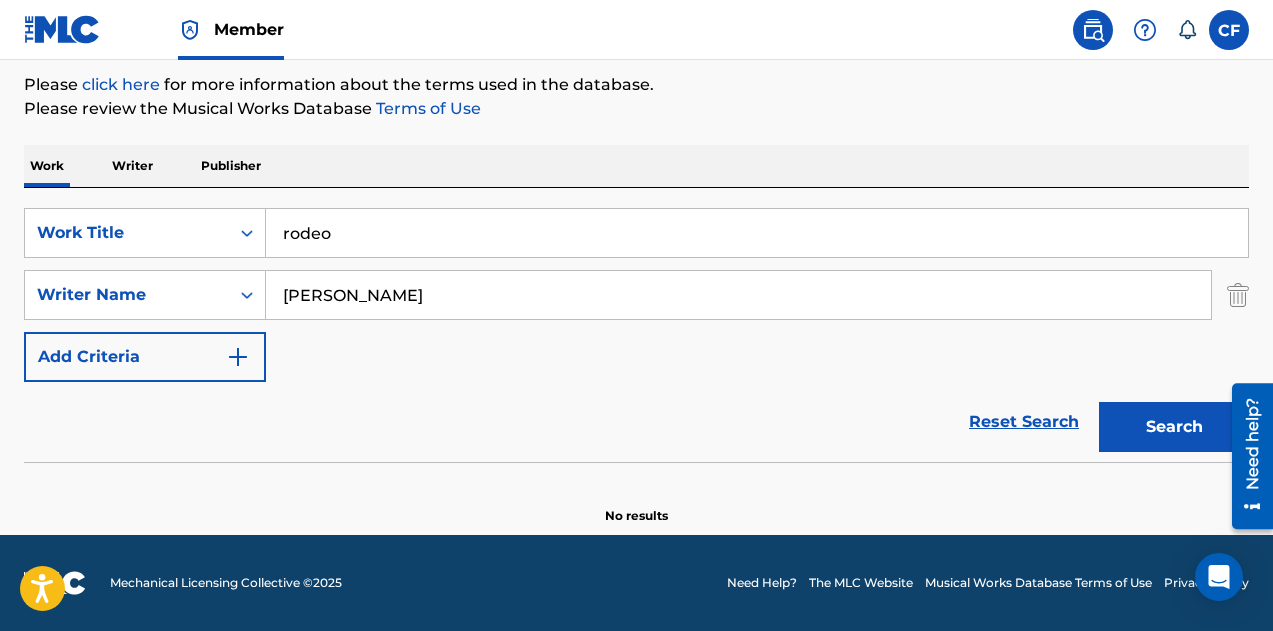 drag, startPoint x: 488, startPoint y: 231, endPoint x: 478, endPoint y: 228, distance: 10.440307 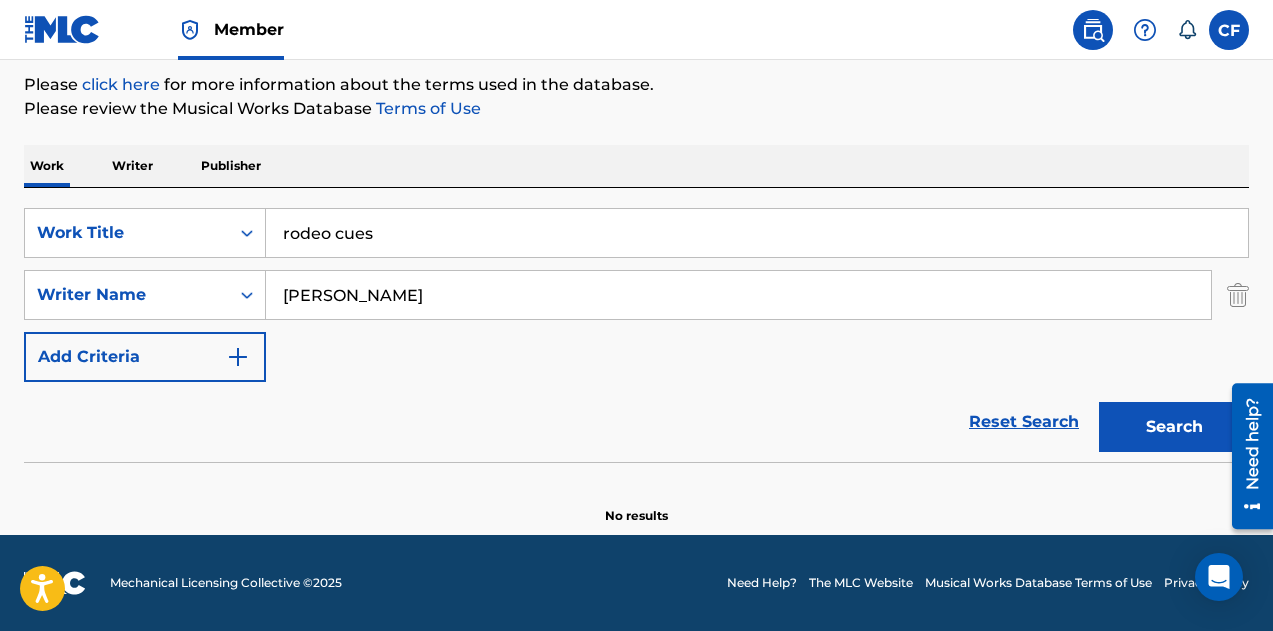 type on "rodeo cues" 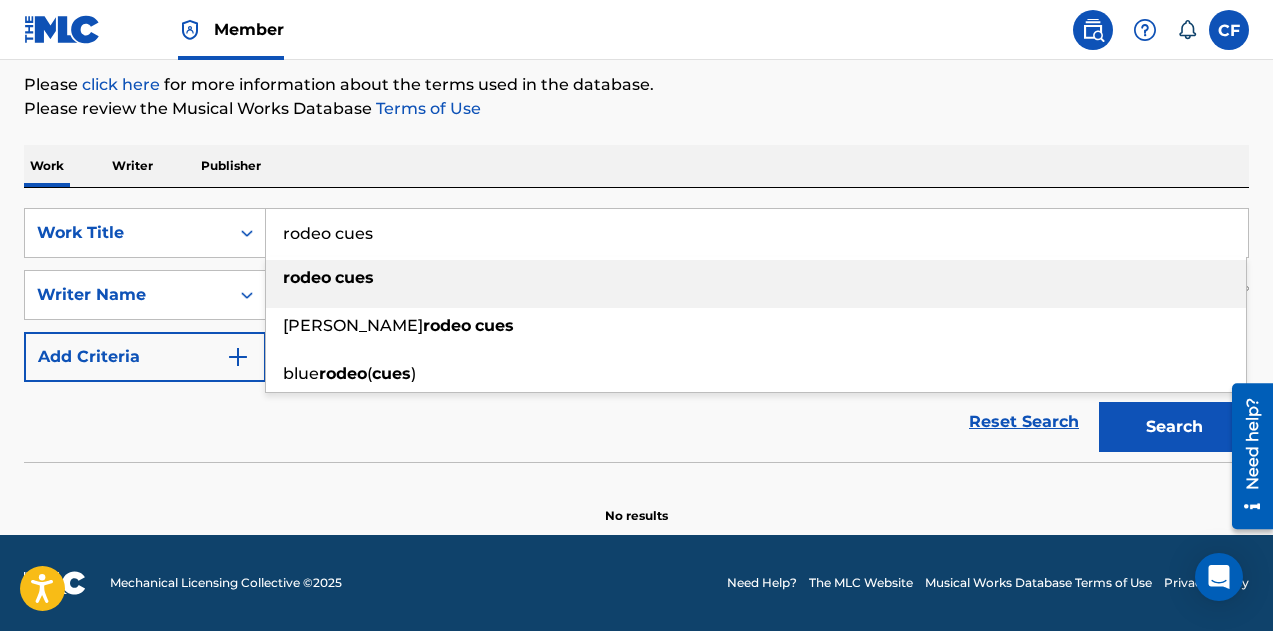 click on "rodeo   cues" at bounding box center (756, 284) 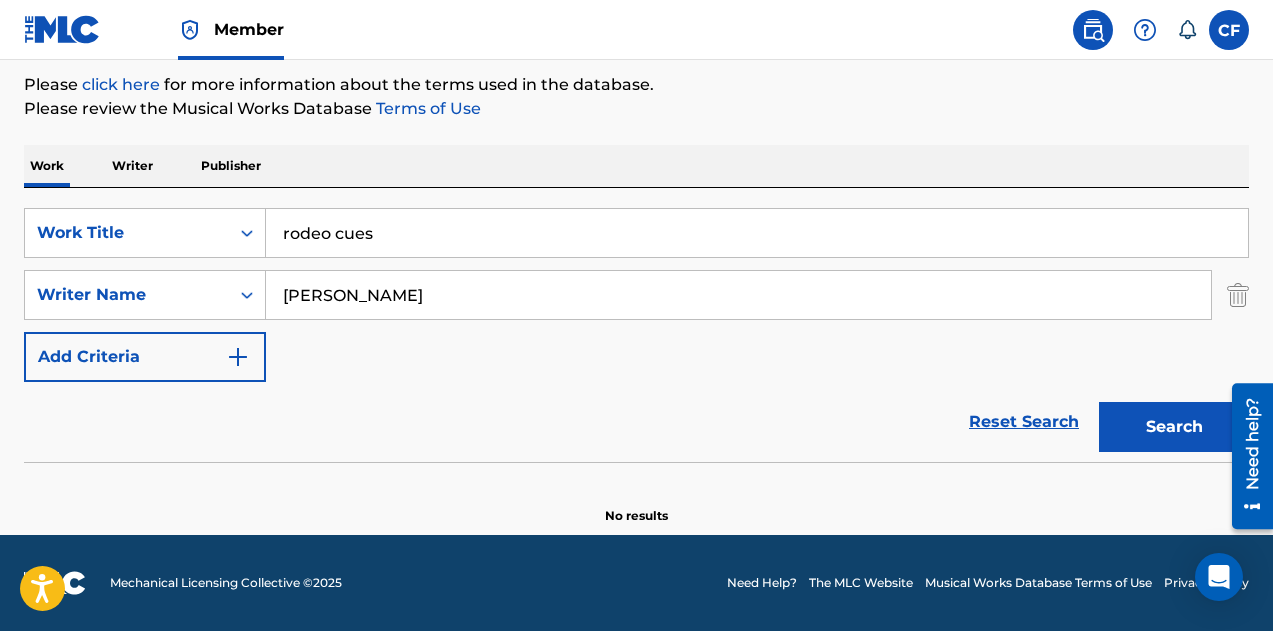 click on "kelman duran" at bounding box center (738, 295) 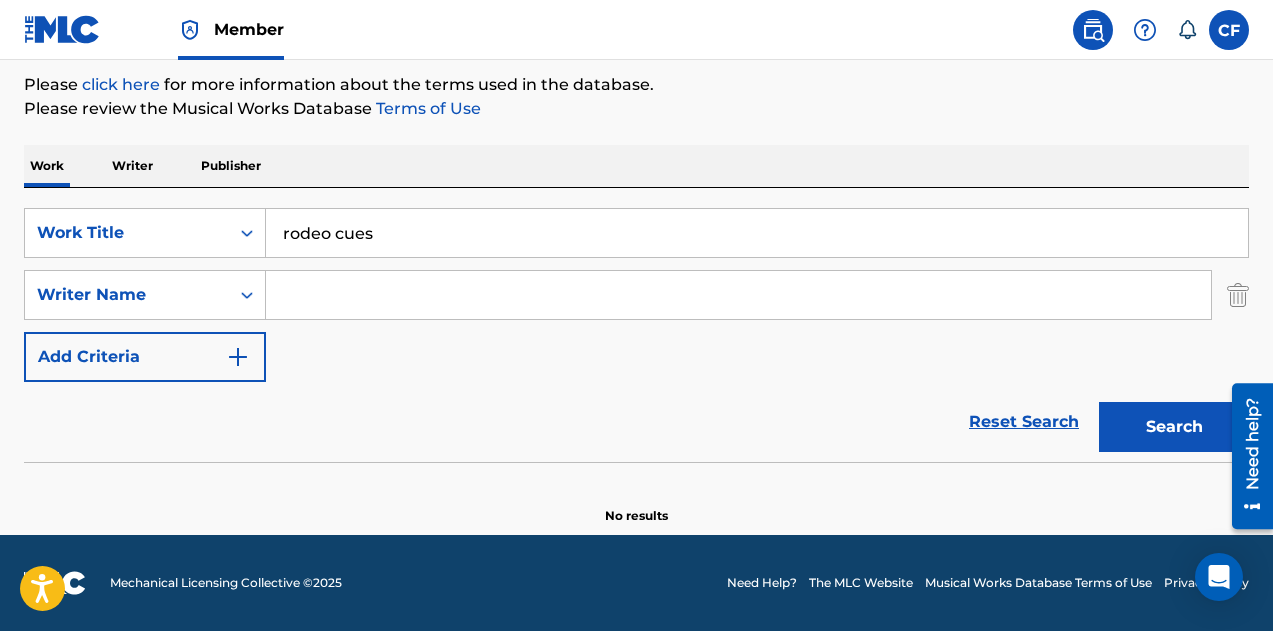 click on "Search" at bounding box center [1174, 427] 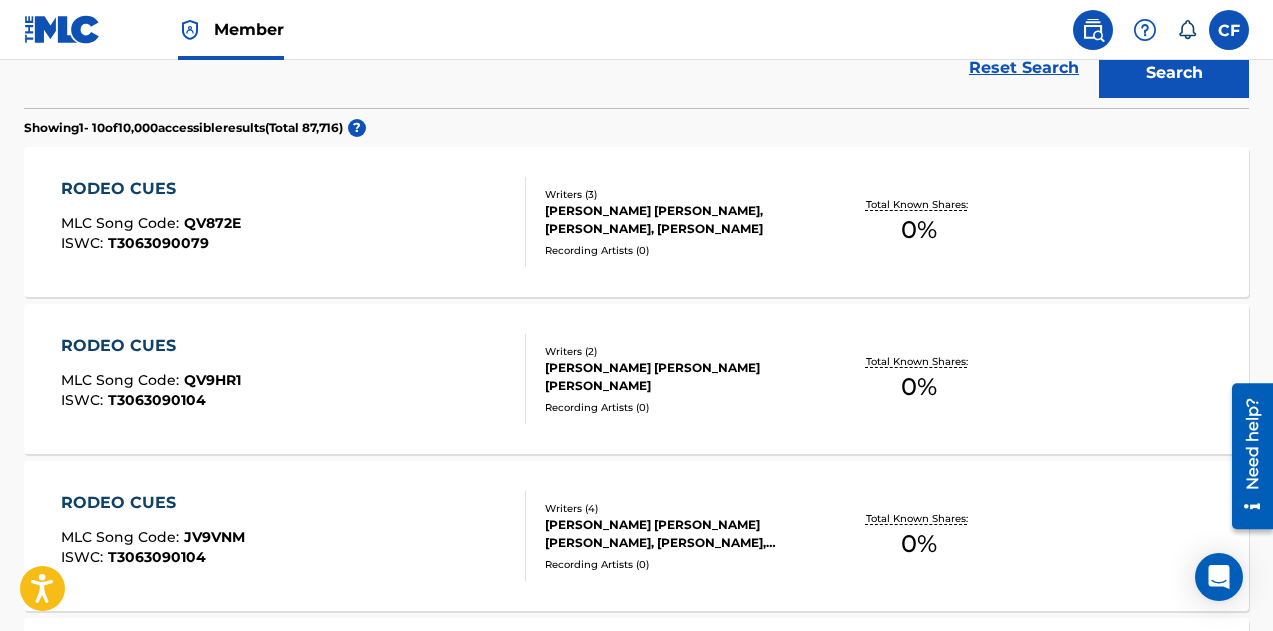 scroll, scrollTop: 437, scrollLeft: 0, axis: vertical 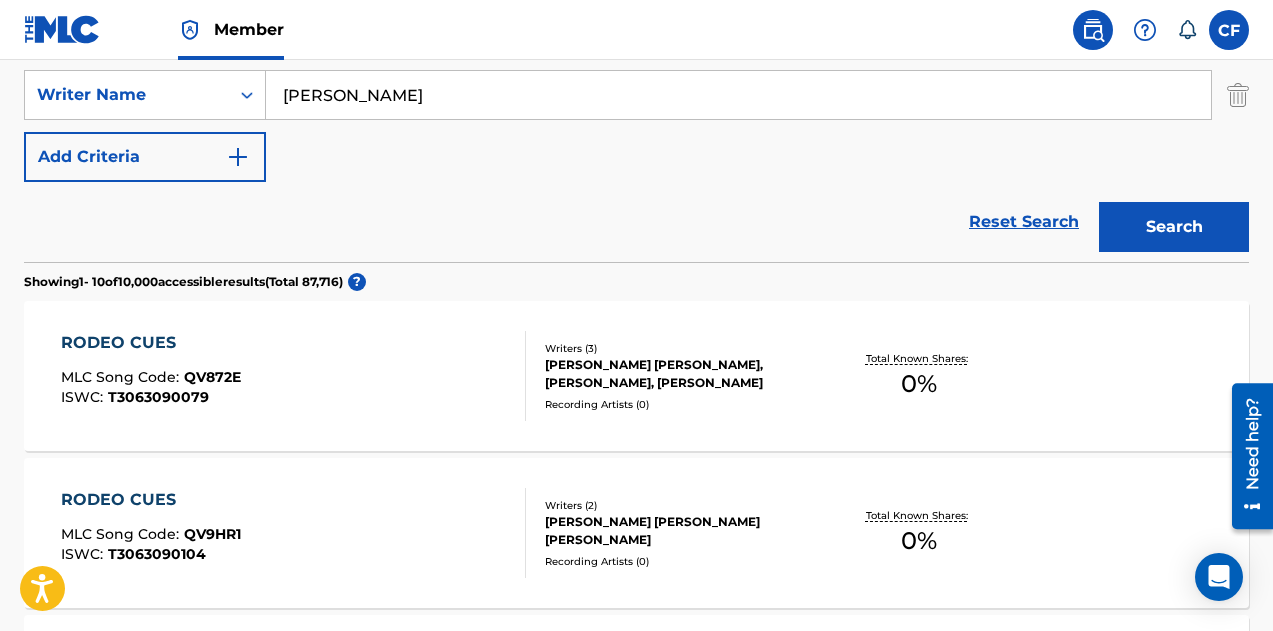 type on "kelman" 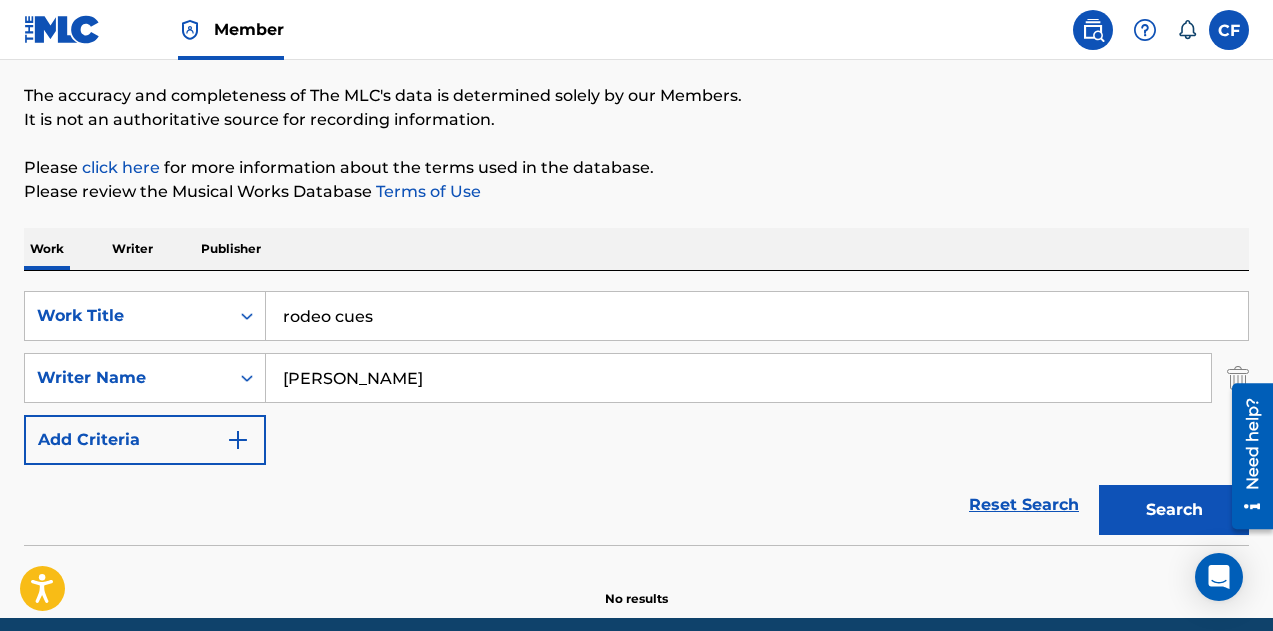 scroll, scrollTop: 0, scrollLeft: 0, axis: both 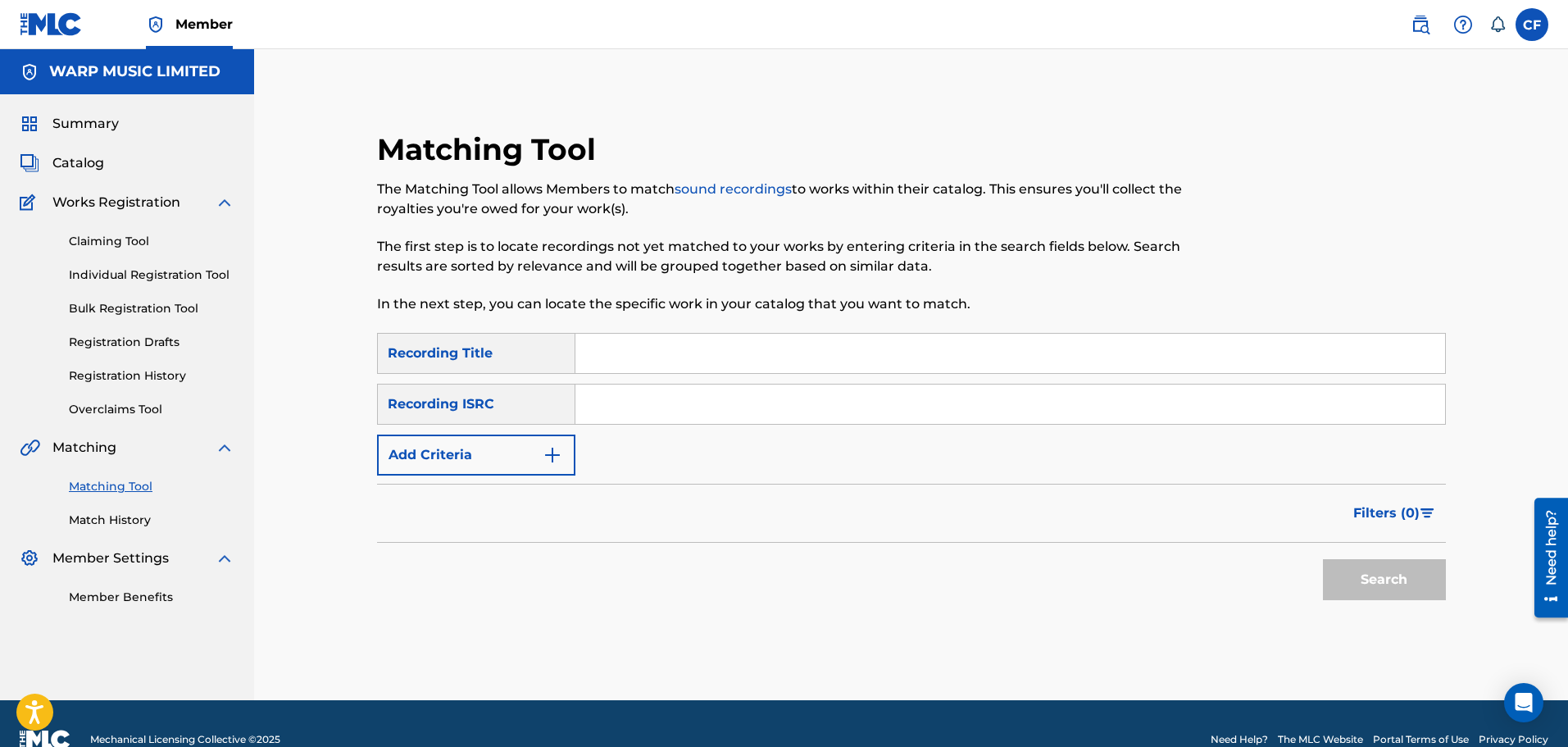 click at bounding box center (1010, 404) 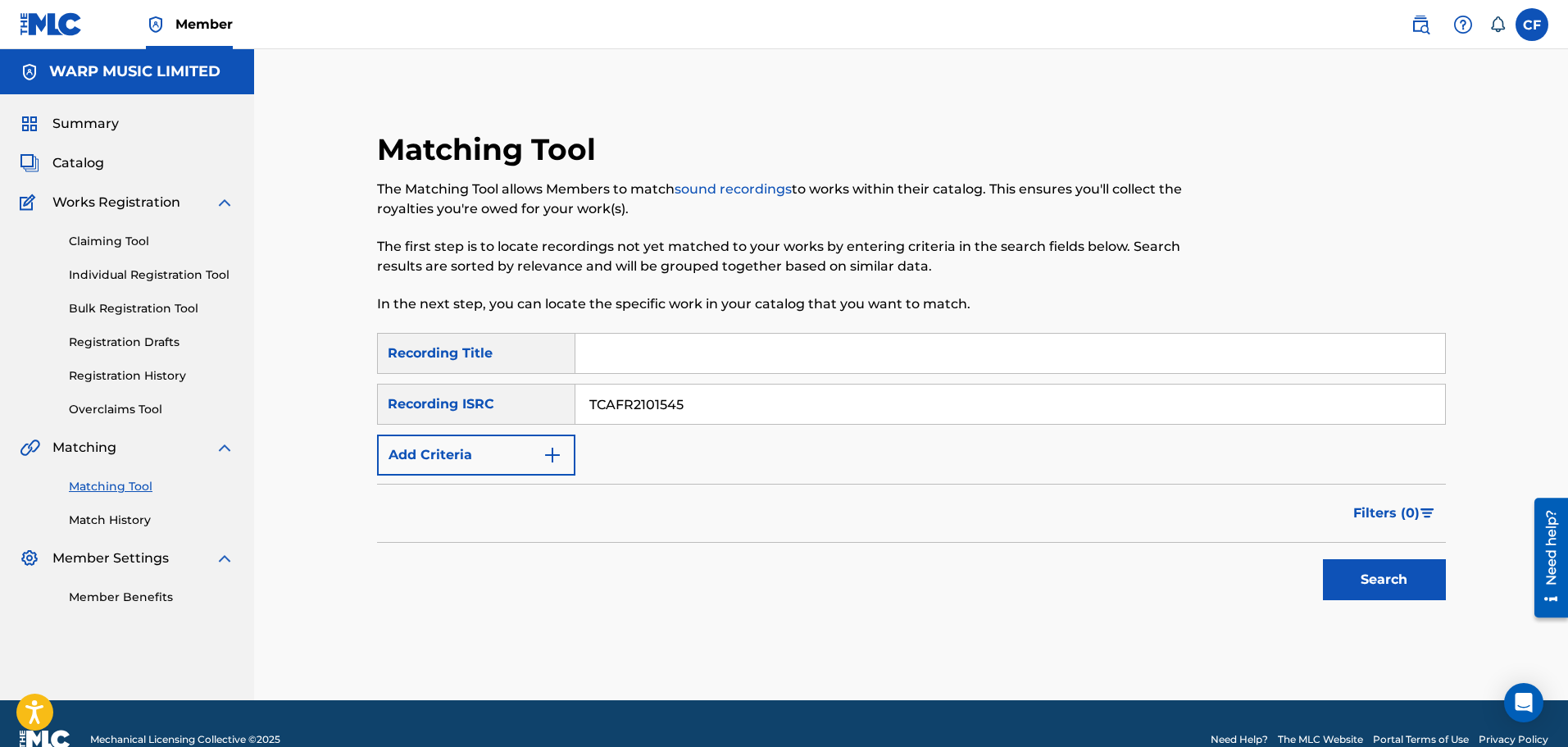 type on "TCAFR2101545" 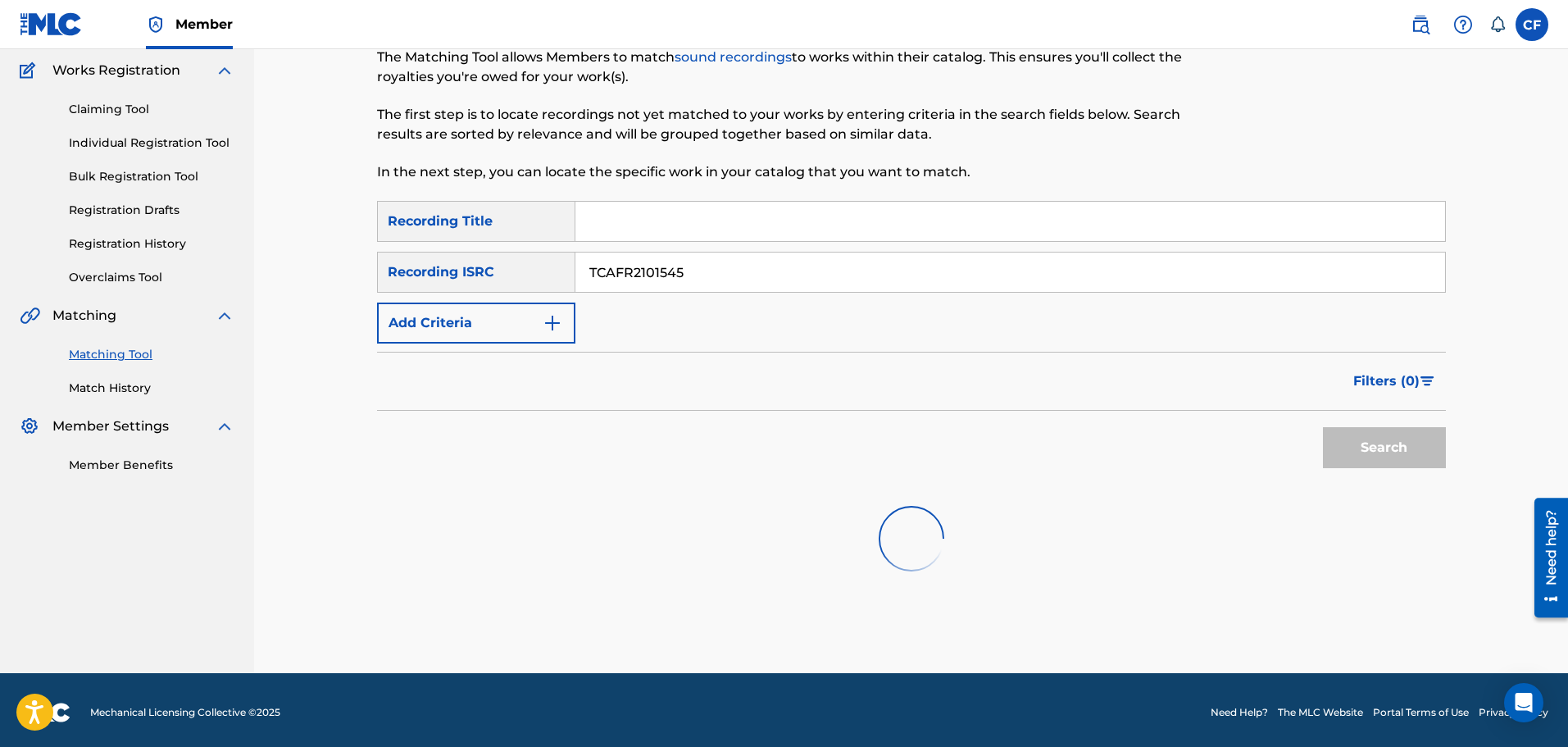 scroll, scrollTop: 137, scrollLeft: 0, axis: vertical 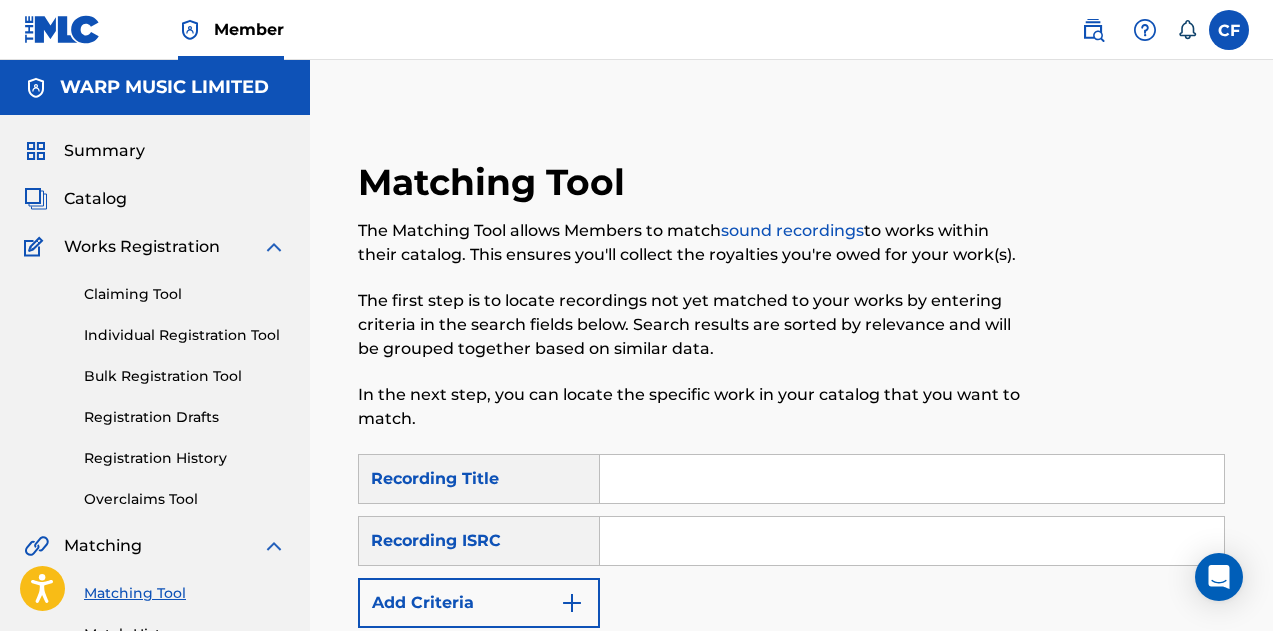 click at bounding box center (912, 541) 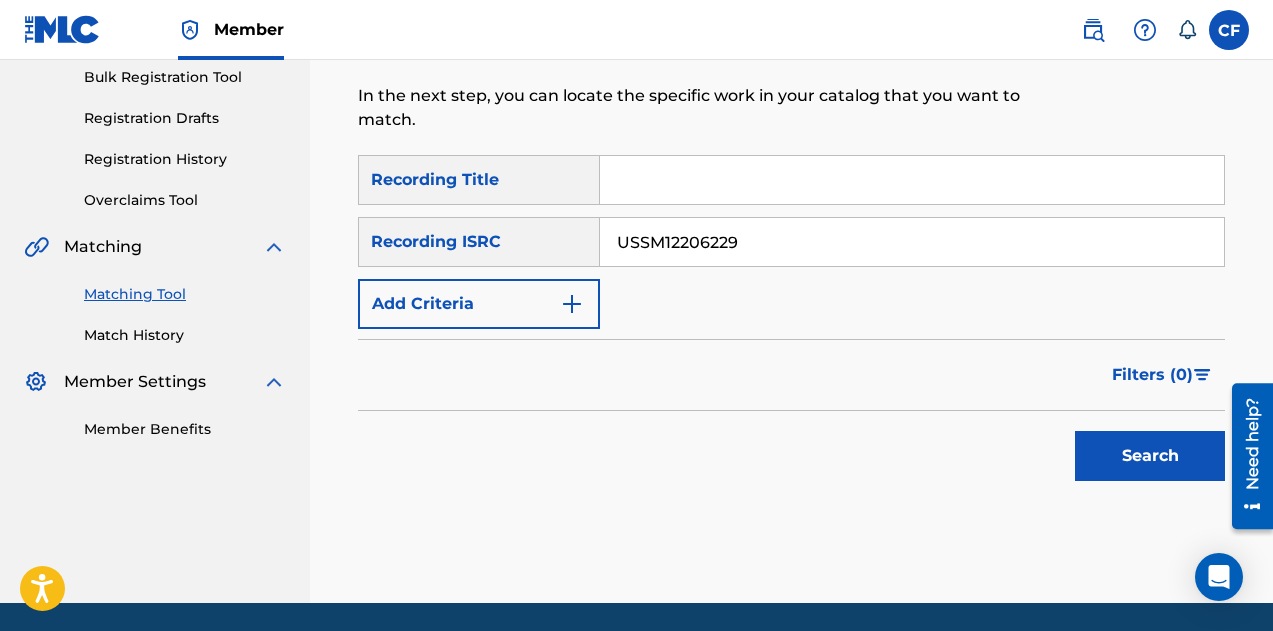 scroll, scrollTop: 300, scrollLeft: 0, axis: vertical 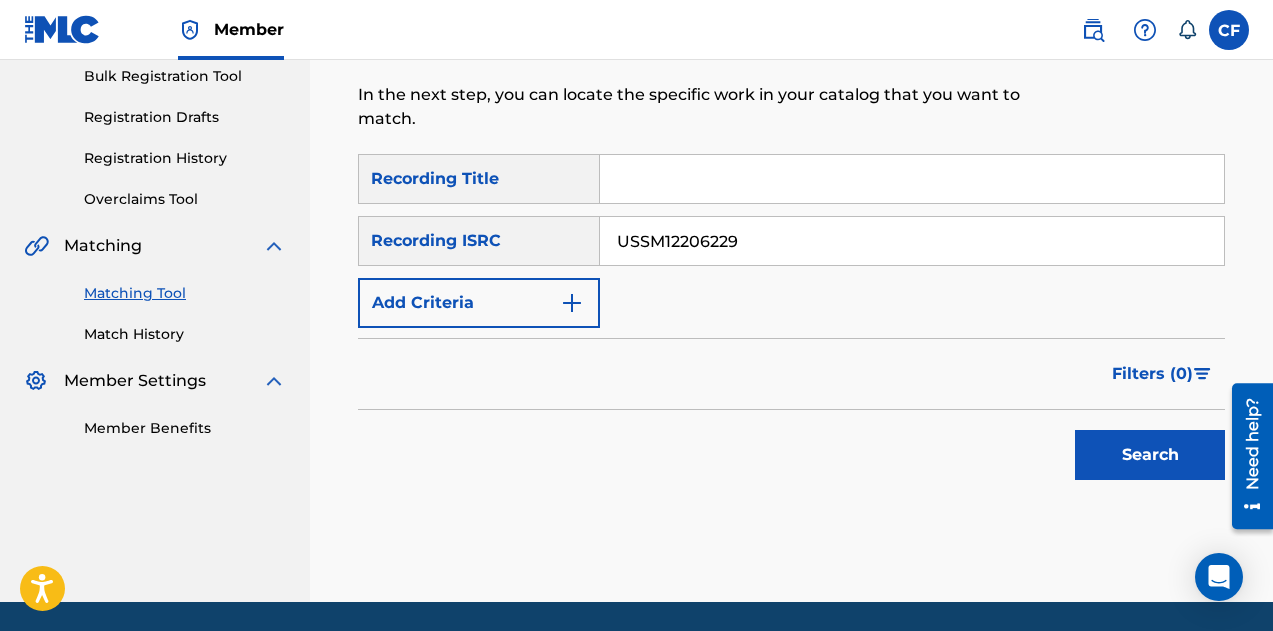 type on "USSM12206229" 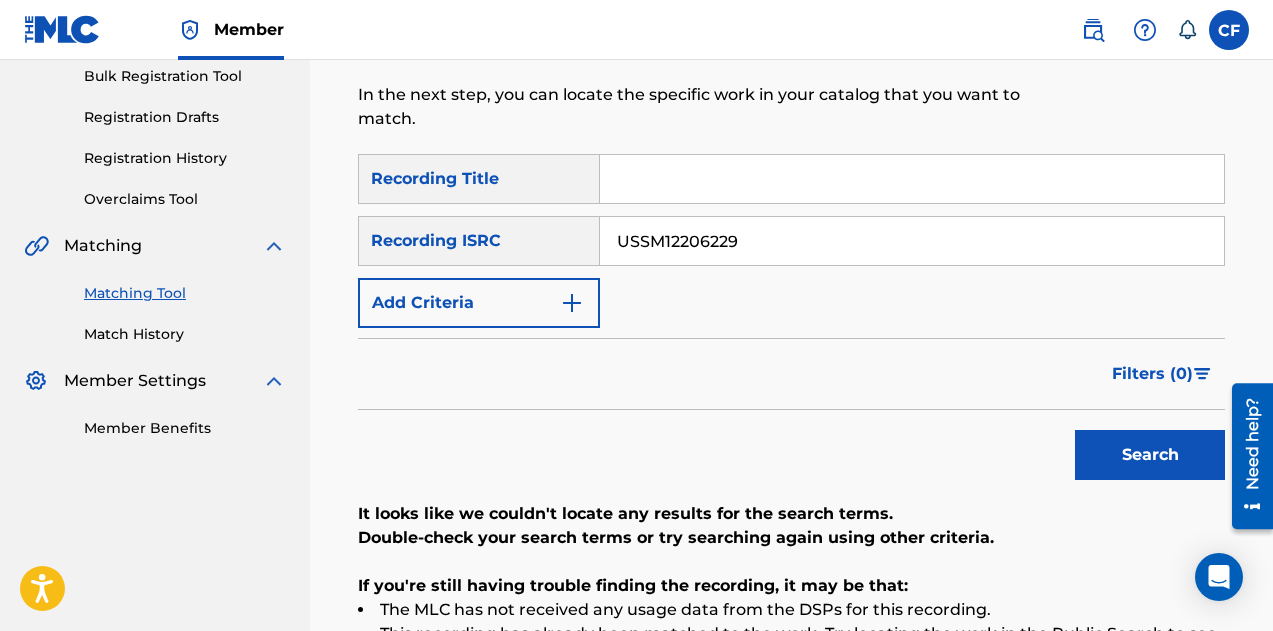 click on "Search" at bounding box center (1150, 455) 